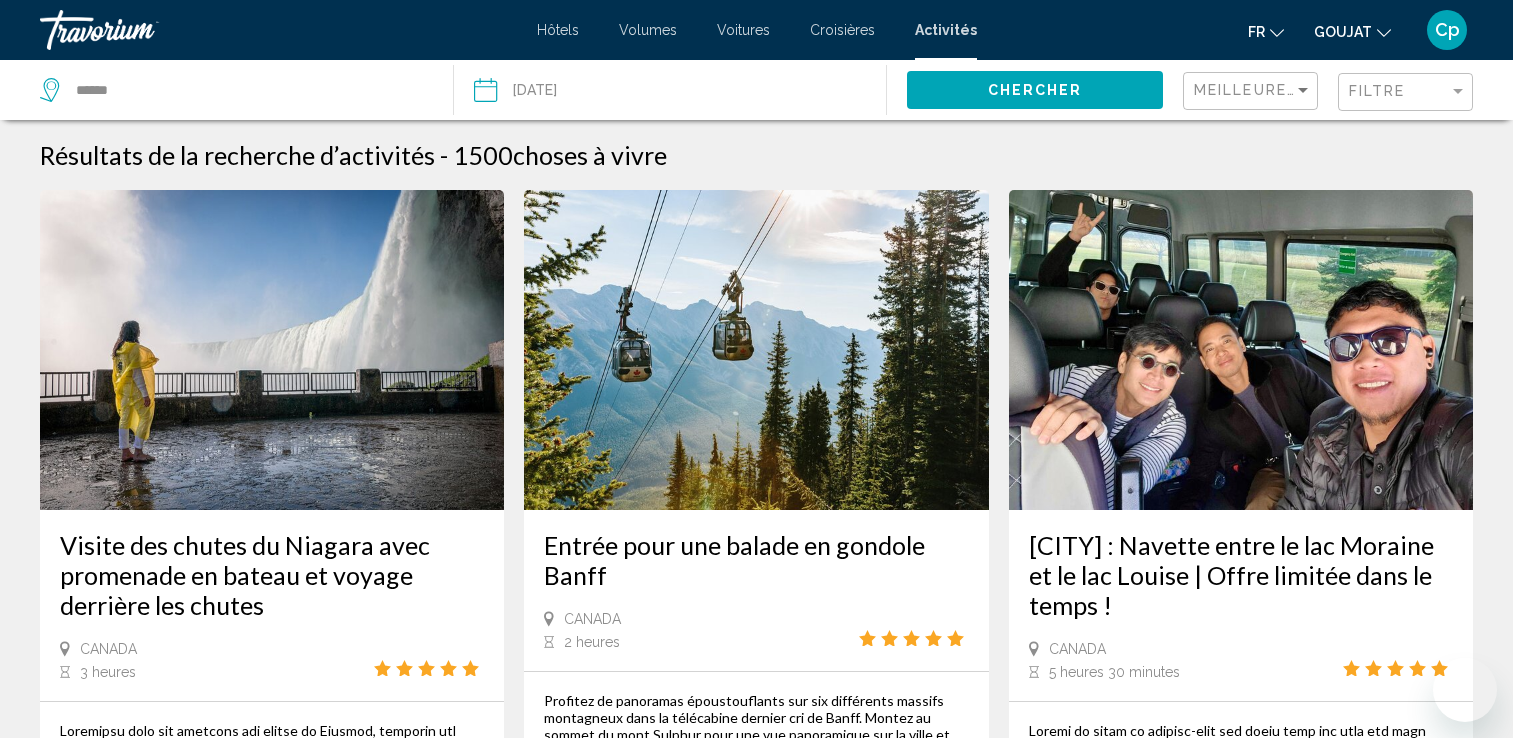 scroll, scrollTop: 0, scrollLeft: 0, axis: both 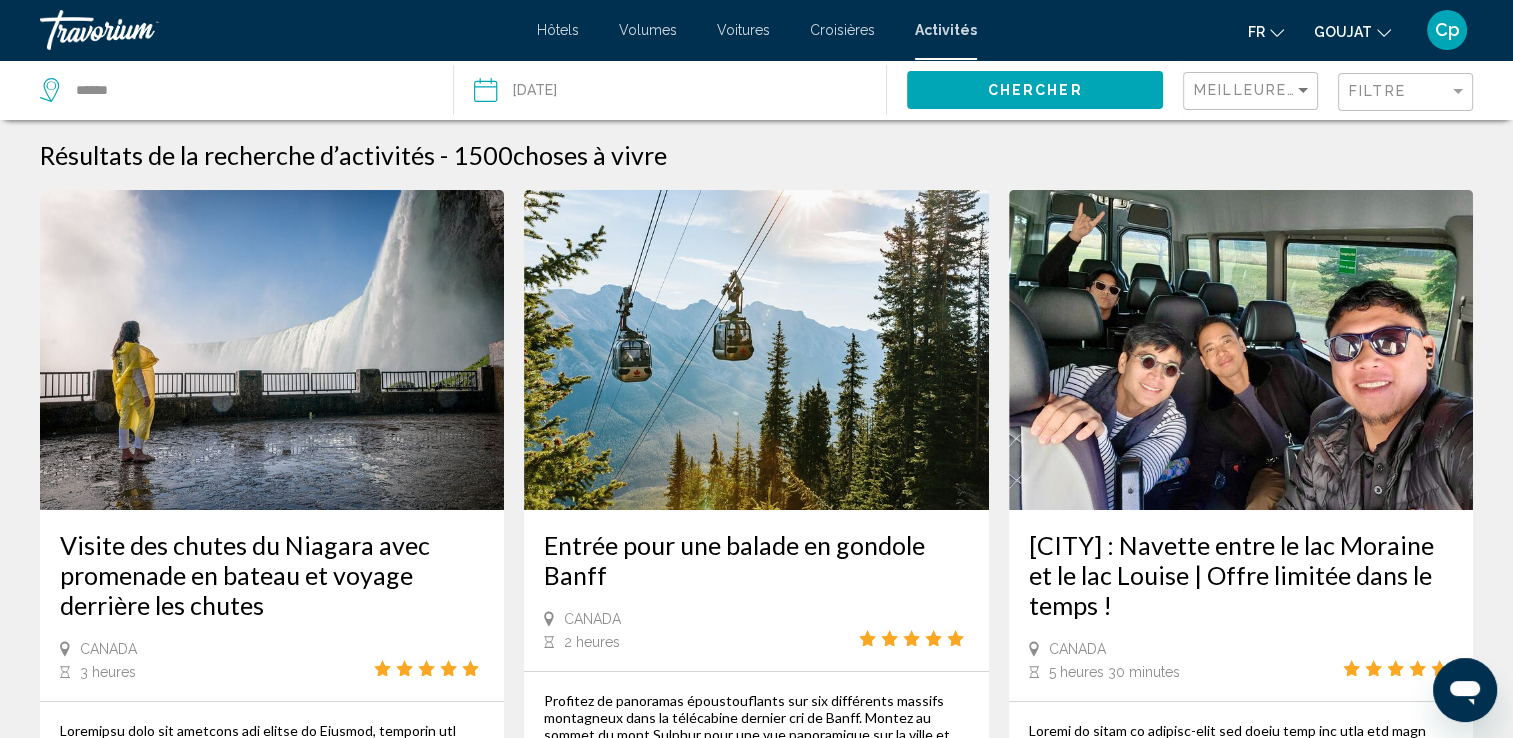 click on "Activités" at bounding box center [946, 30] 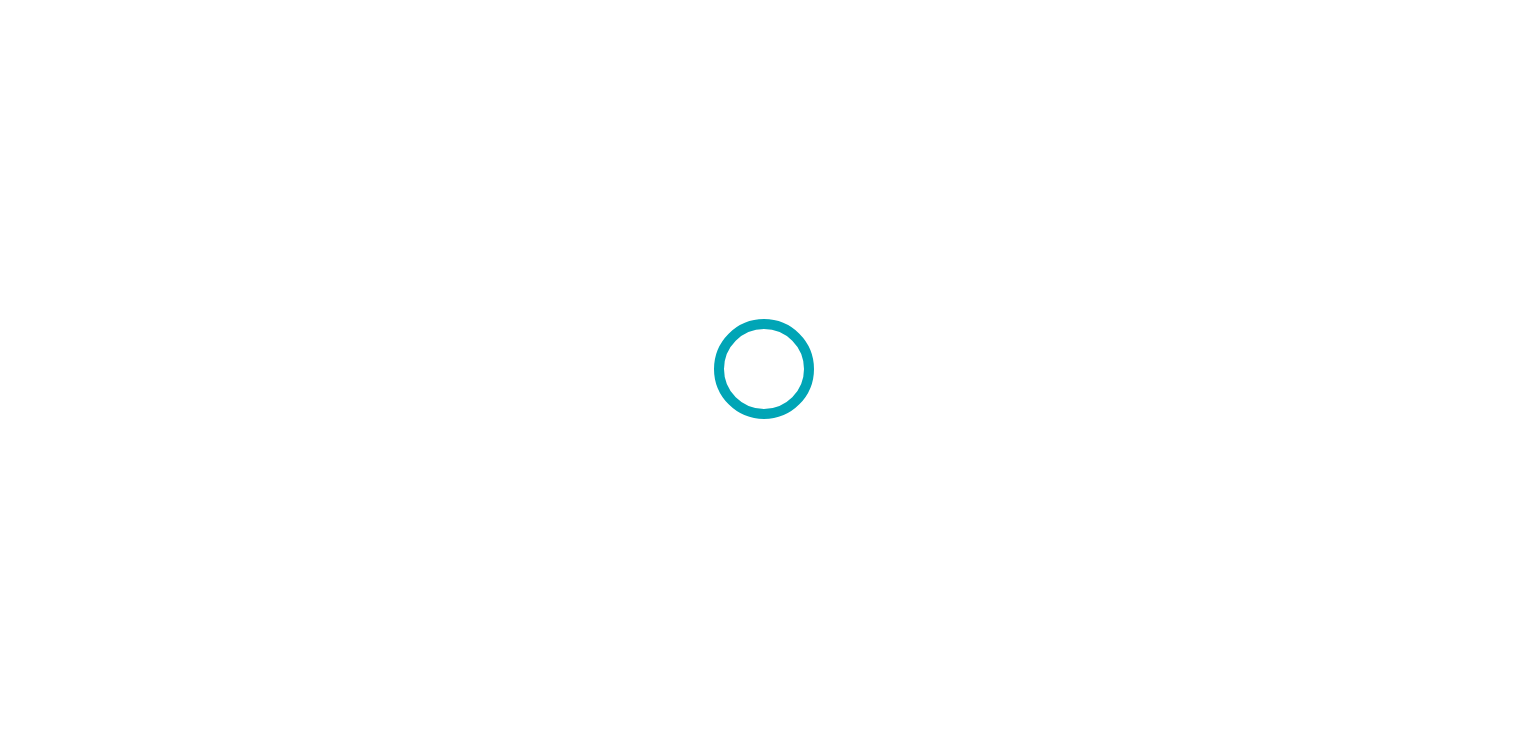 scroll, scrollTop: 0, scrollLeft: 0, axis: both 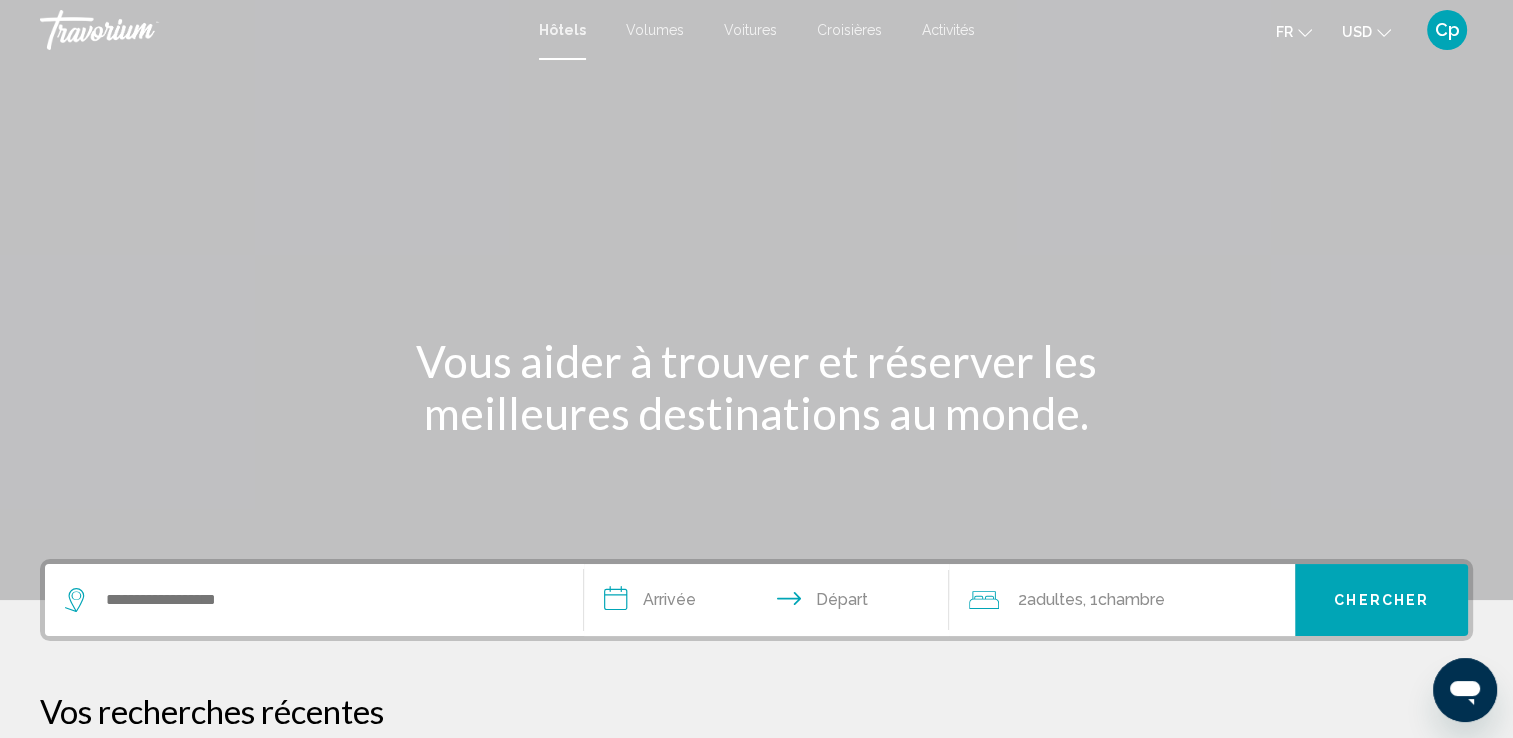 click on "Activités" at bounding box center [948, 30] 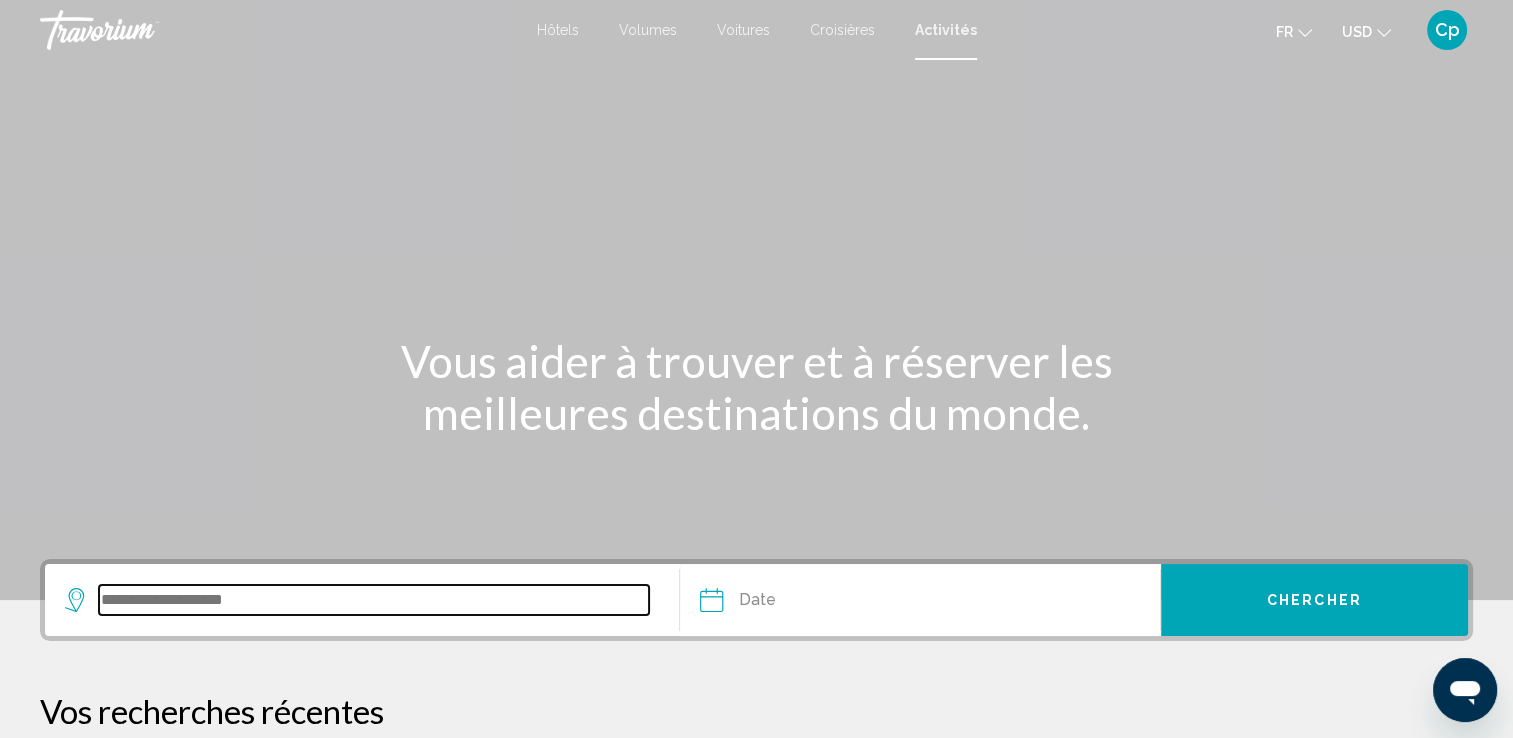 click at bounding box center (374, 600) 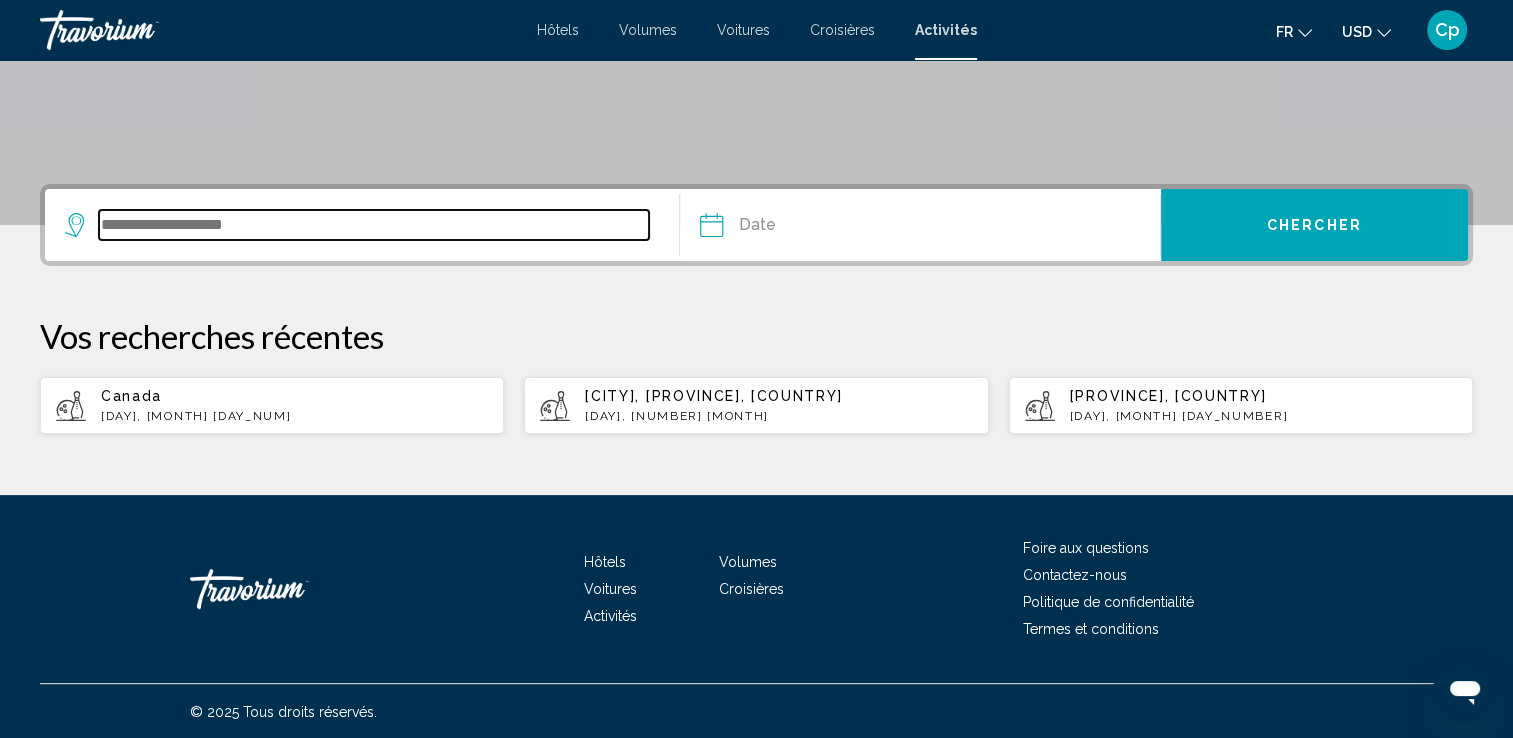 scroll, scrollTop: 376, scrollLeft: 0, axis: vertical 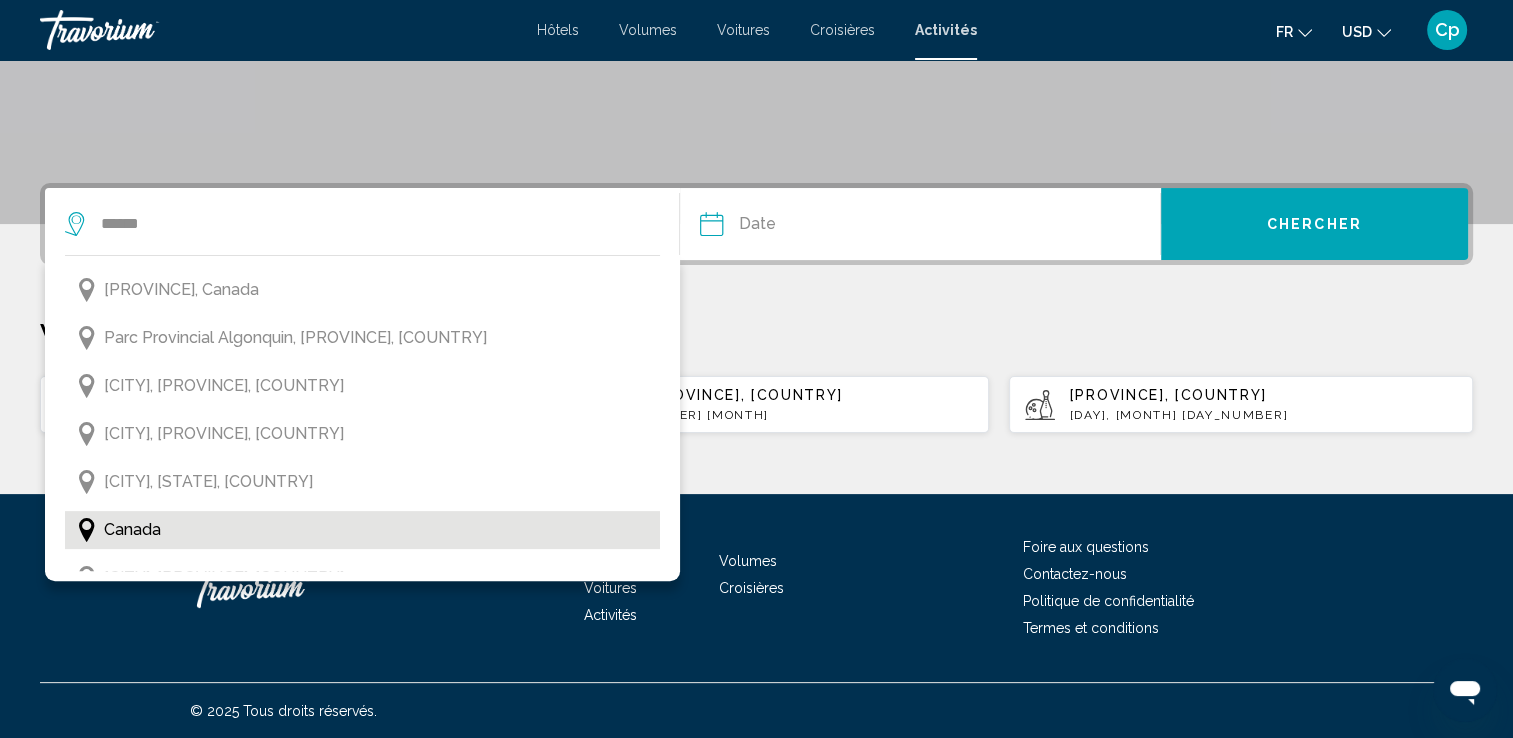 click on "Canada" at bounding box center [132, 530] 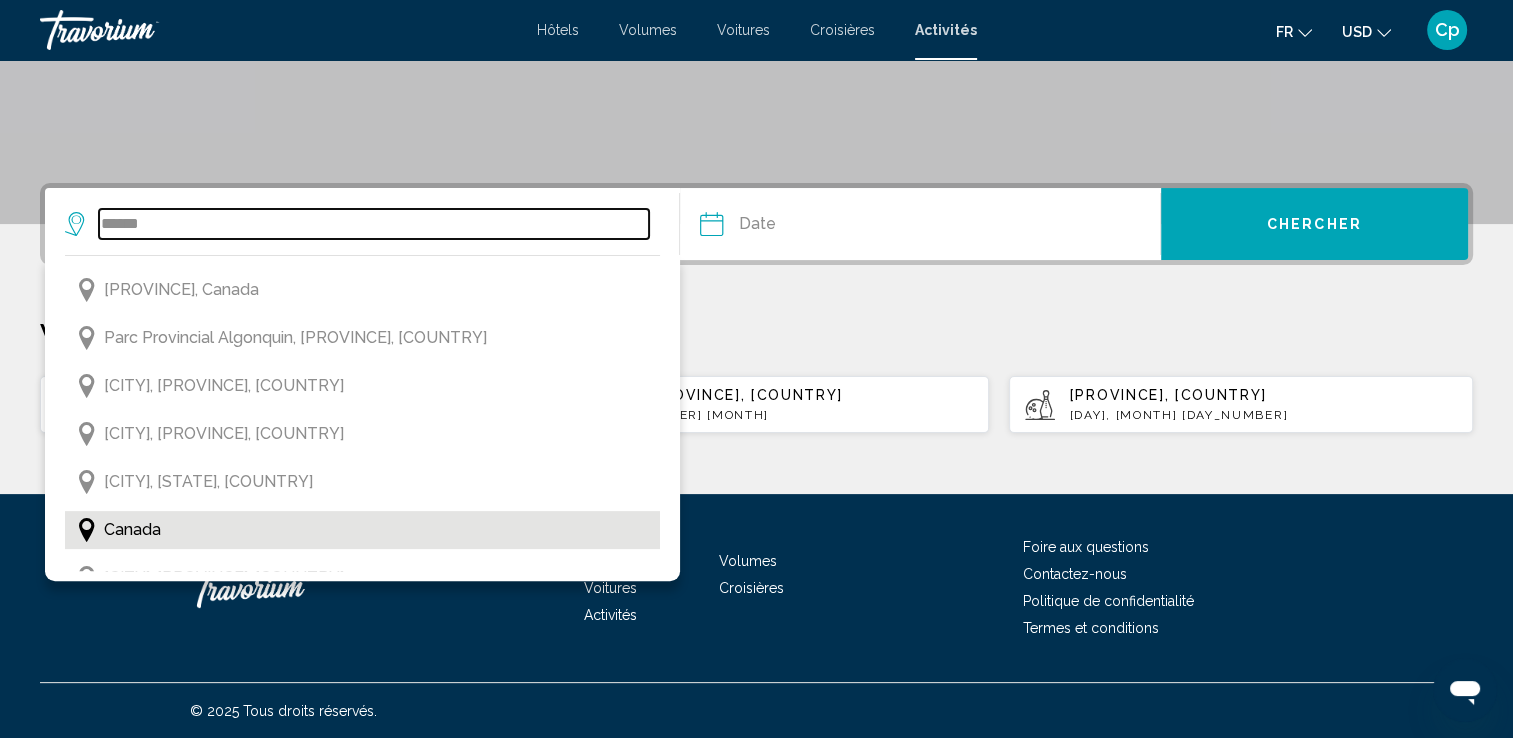 type on "******" 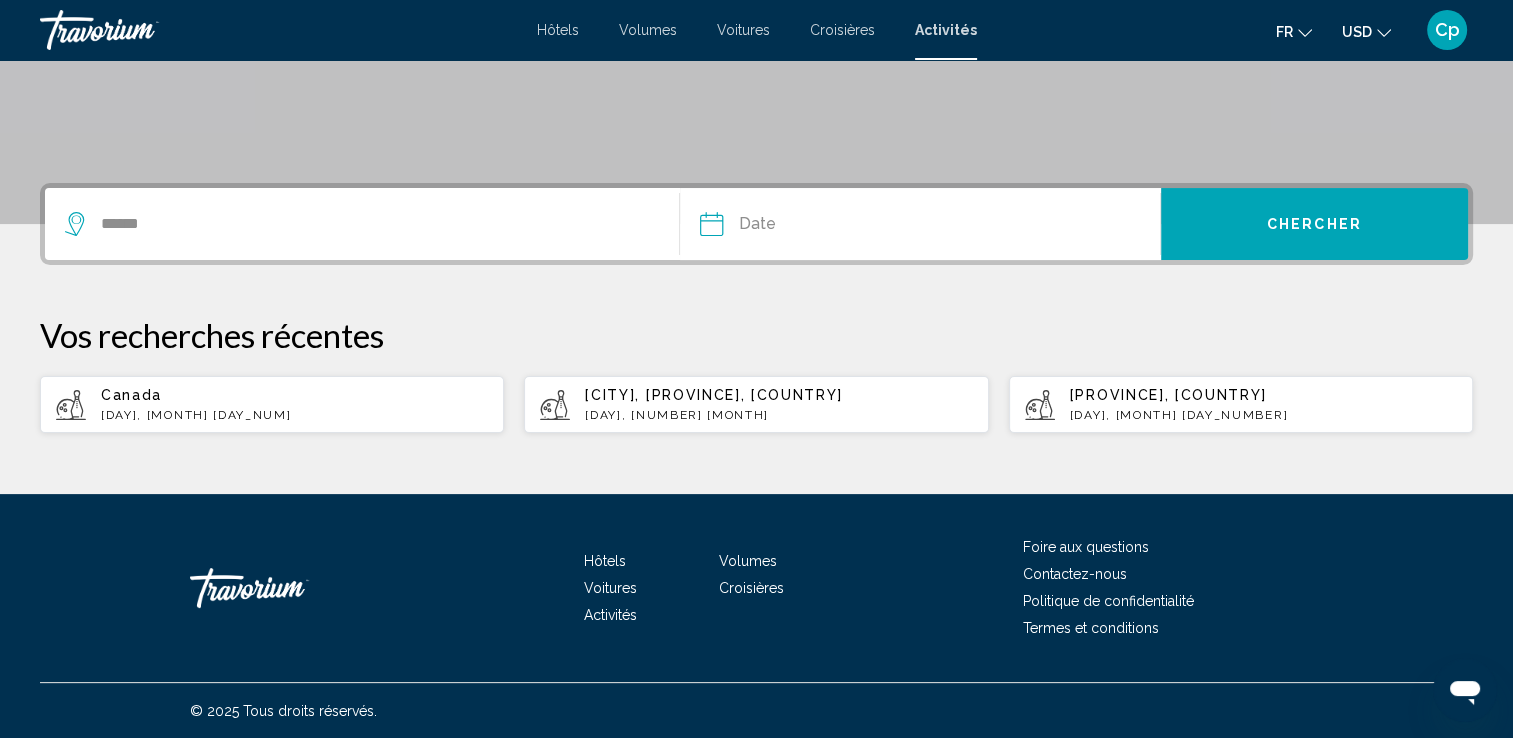 click on "Chercher" at bounding box center (1314, 225) 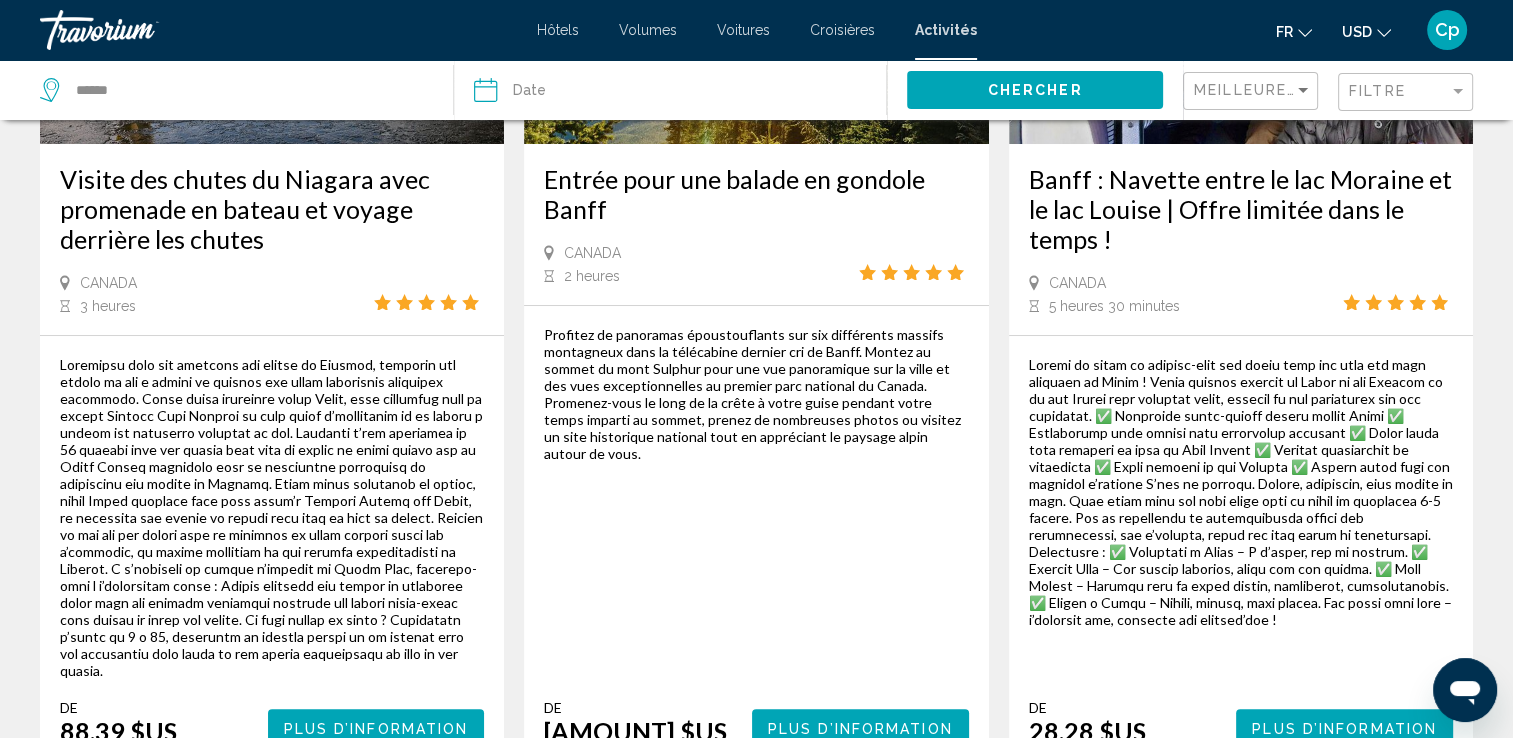 scroll, scrollTop: 733, scrollLeft: 0, axis: vertical 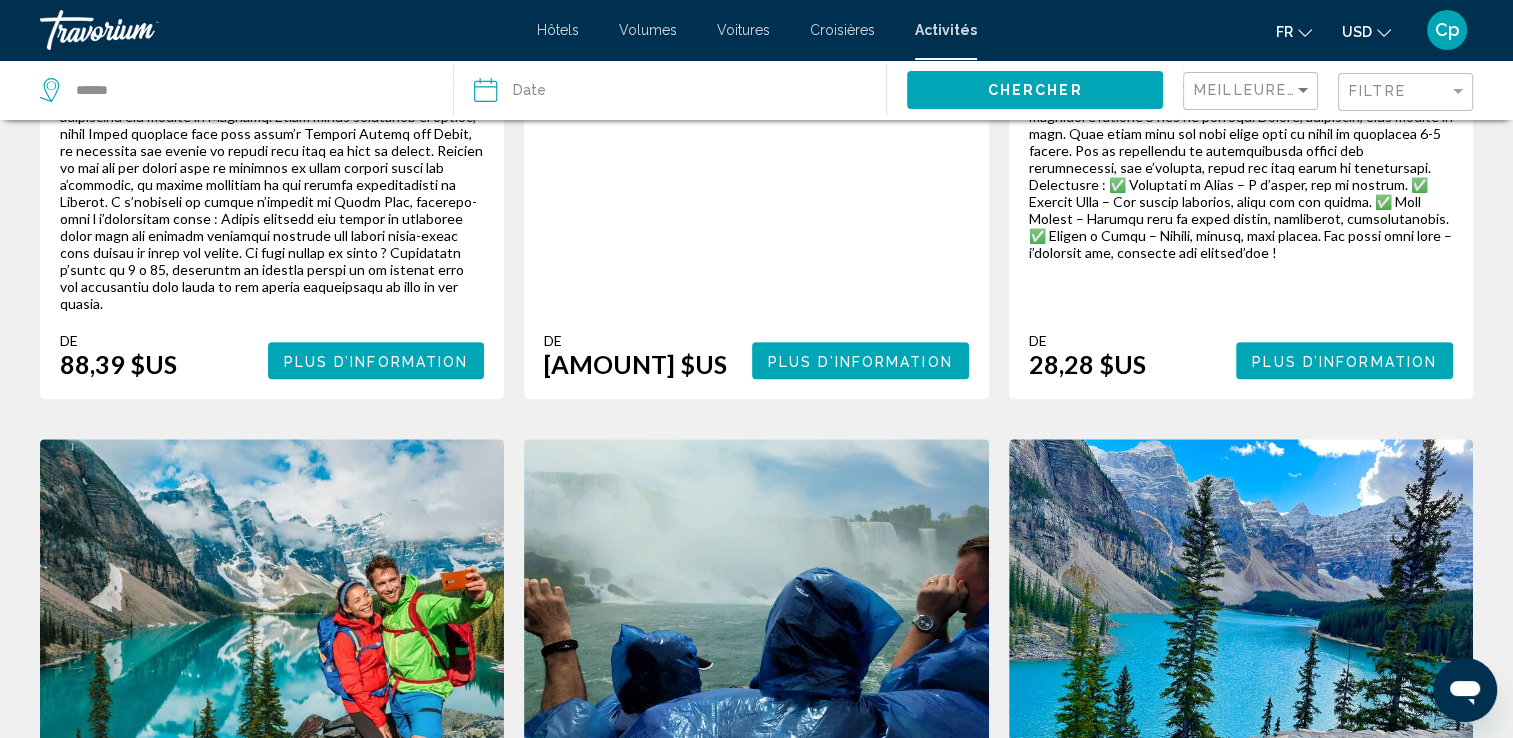 click on "USD" 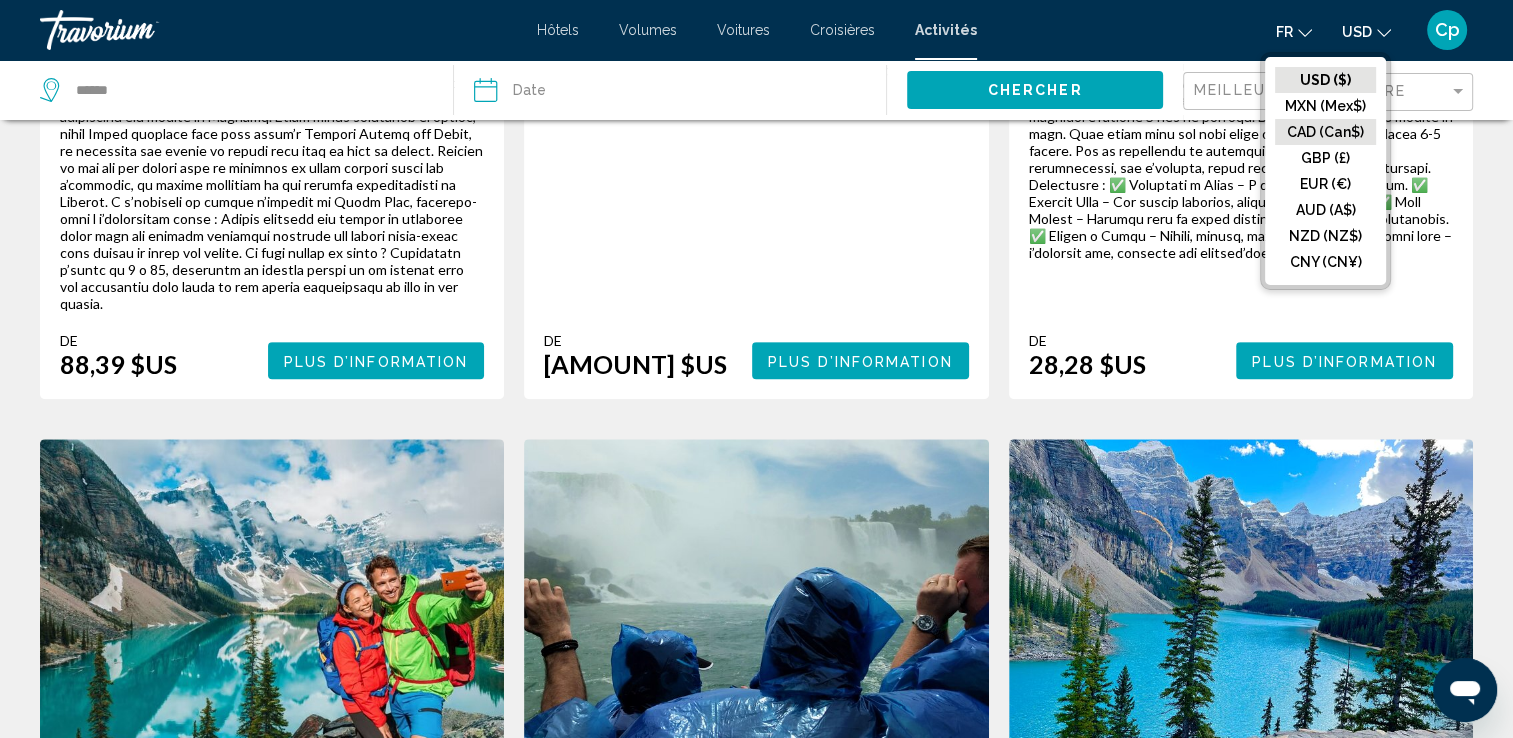 click on "CAD (Can$)" 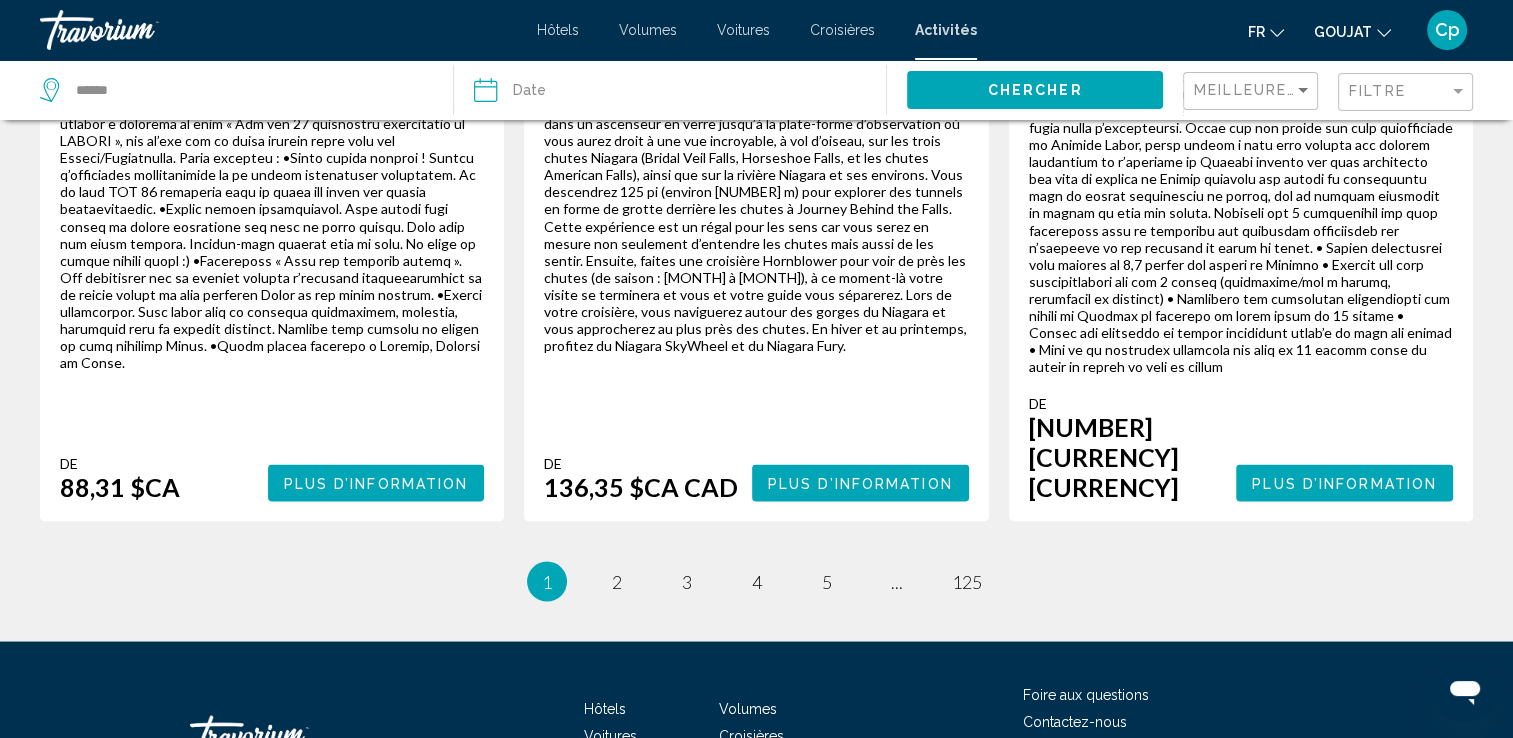 scroll, scrollTop: 3576, scrollLeft: 0, axis: vertical 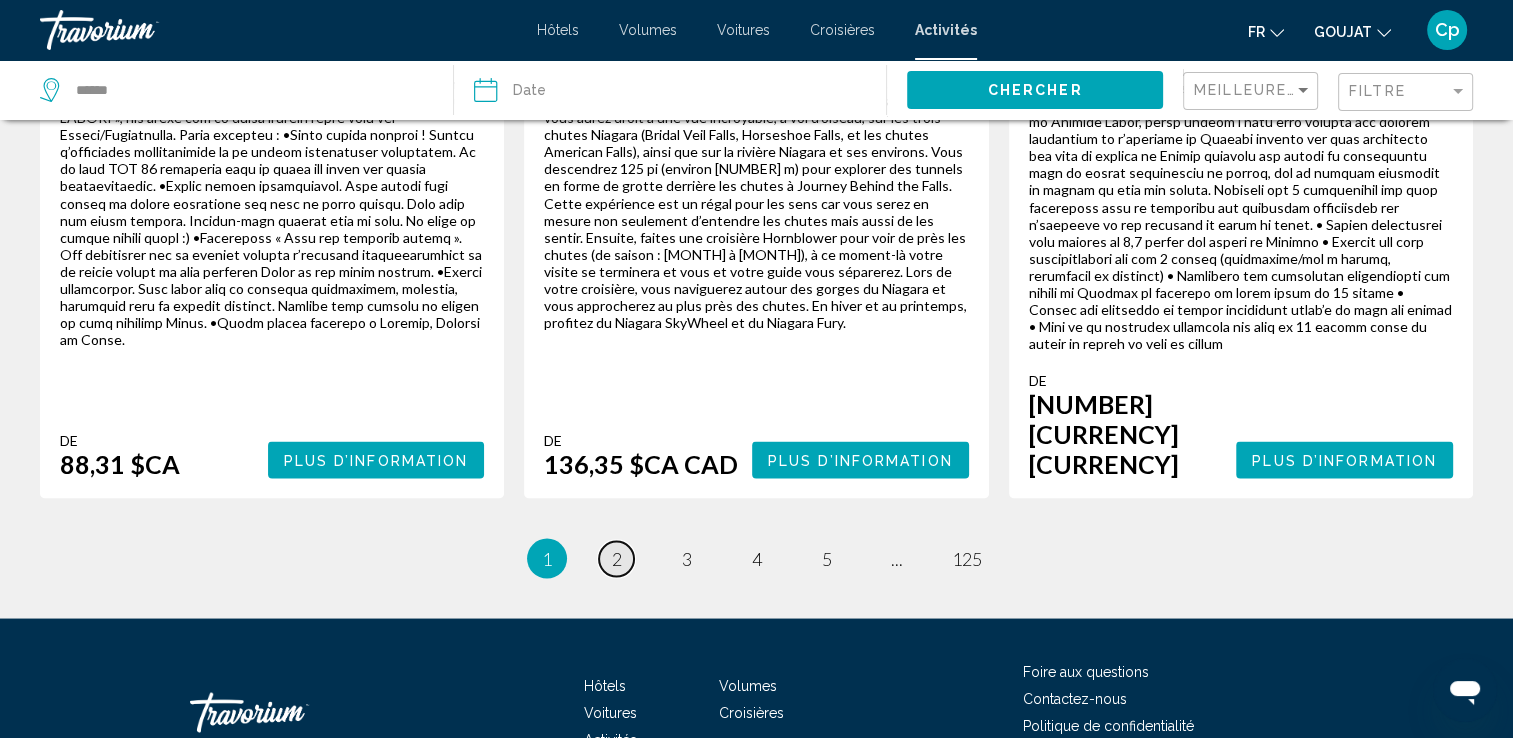 click on "2" at bounding box center [617, 558] 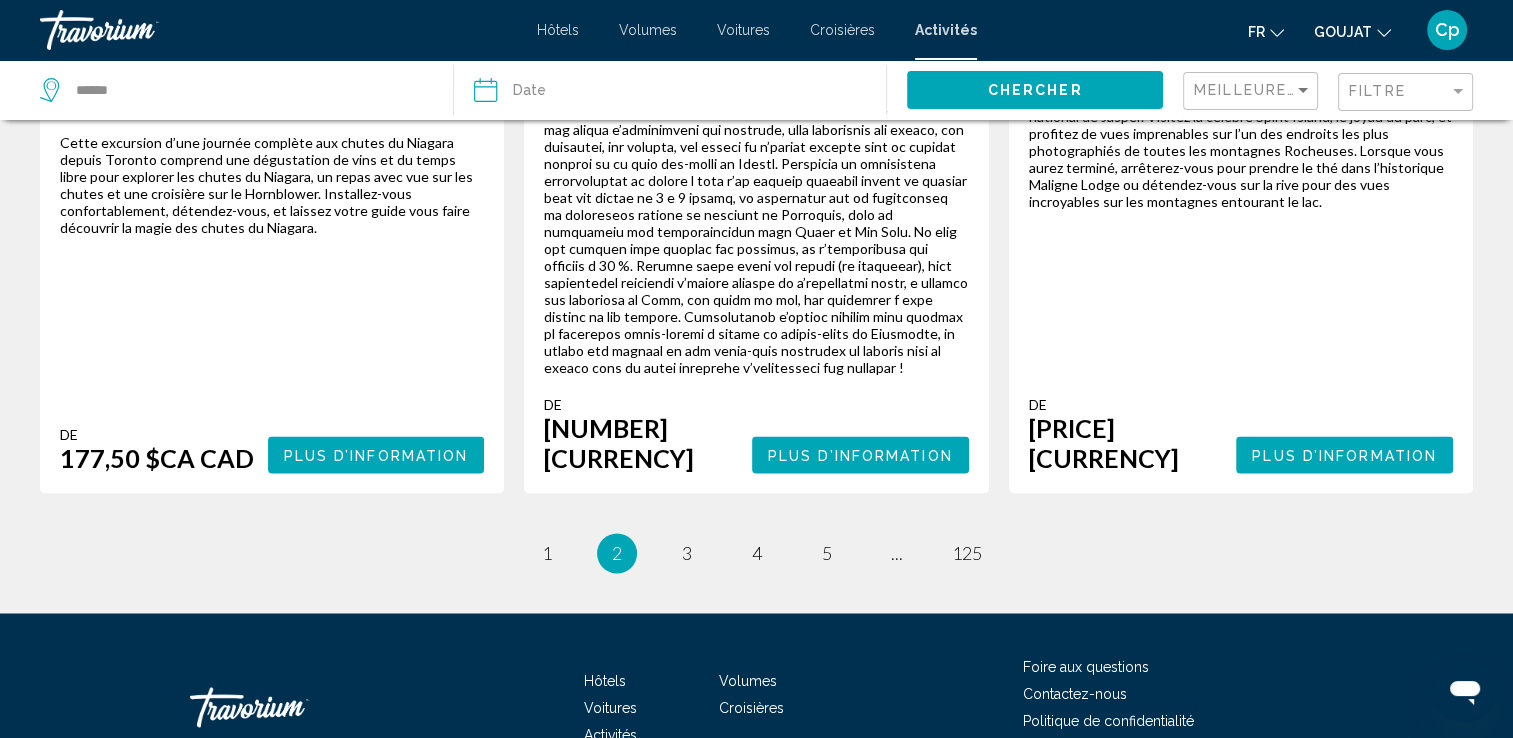 scroll, scrollTop: 3205, scrollLeft: 0, axis: vertical 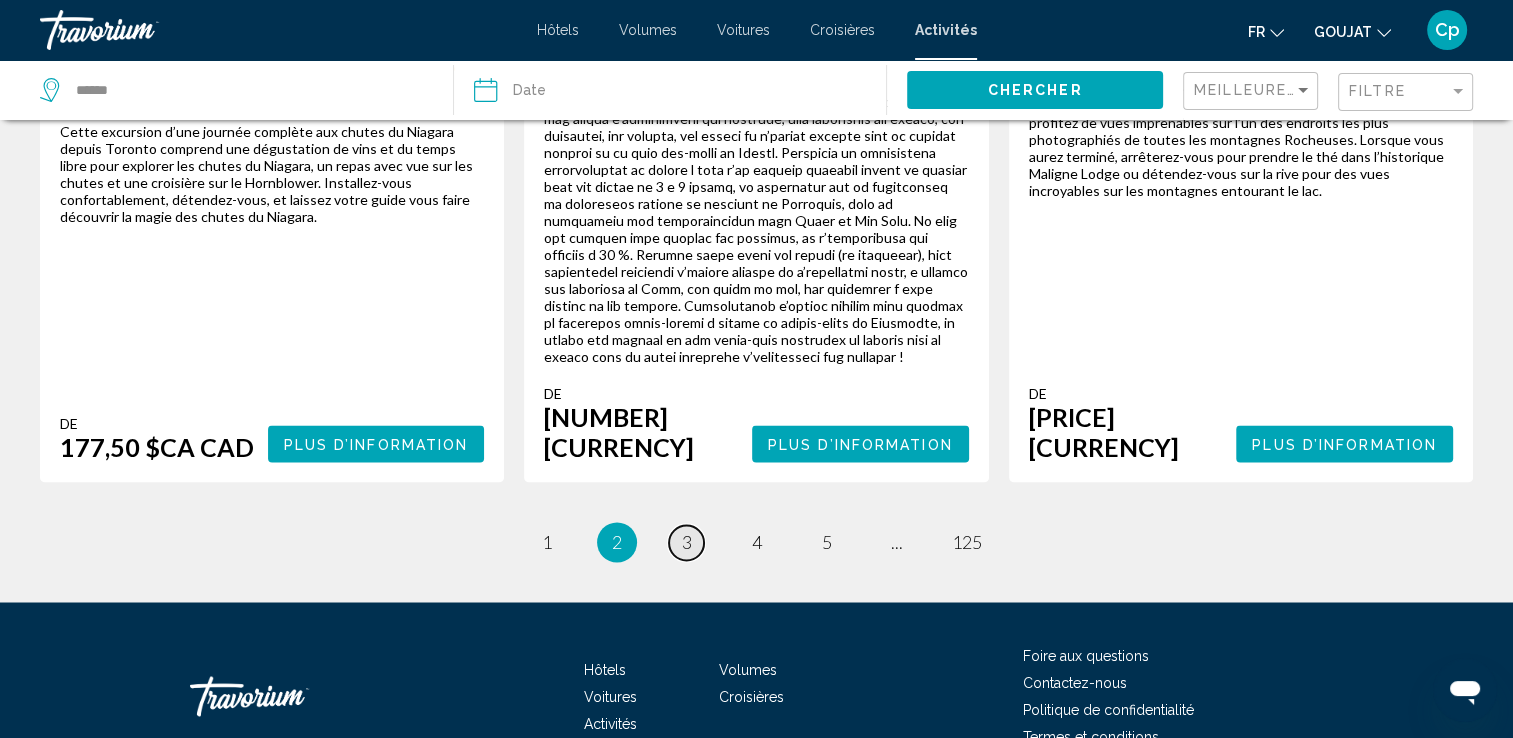 click on "3" at bounding box center (687, 542) 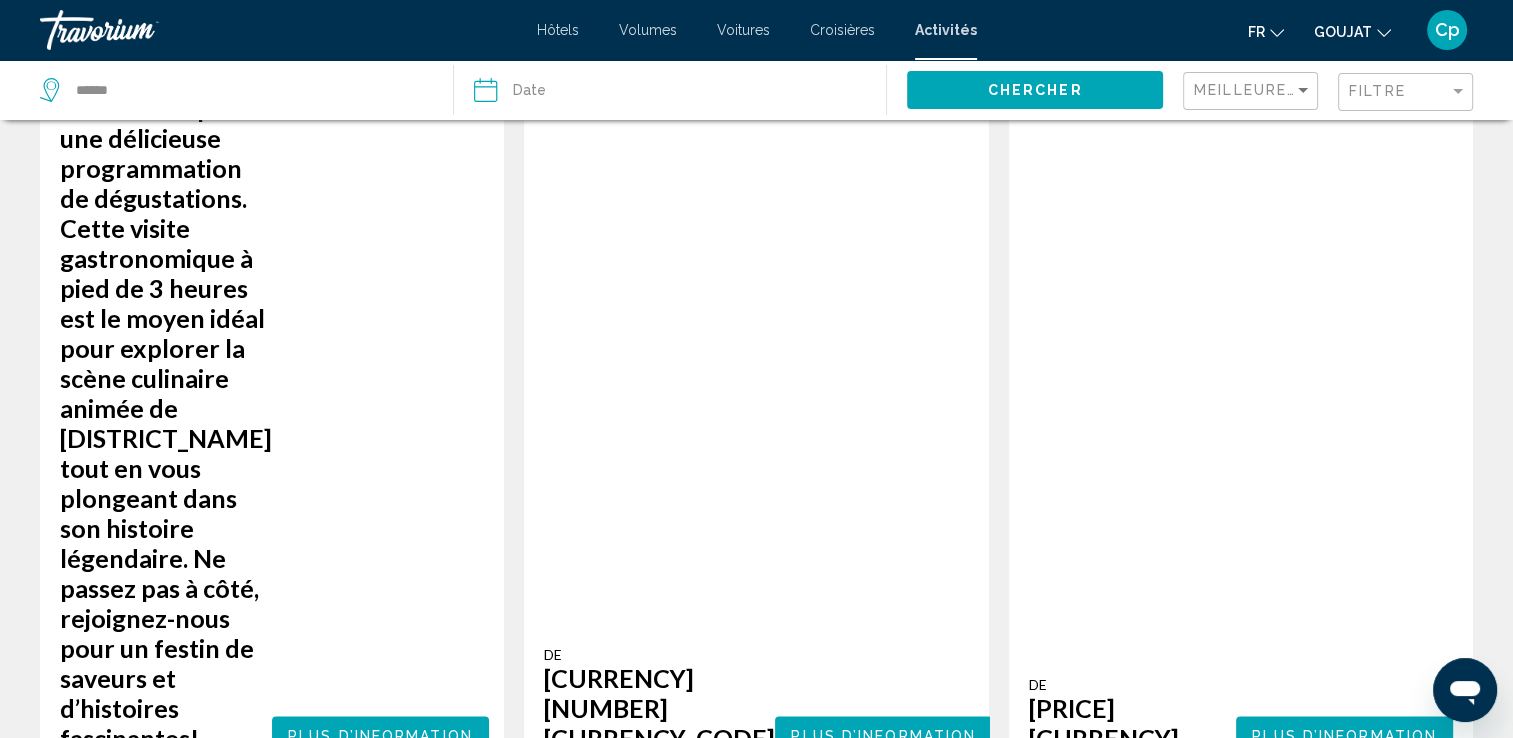 scroll, scrollTop: 3172, scrollLeft: 0, axis: vertical 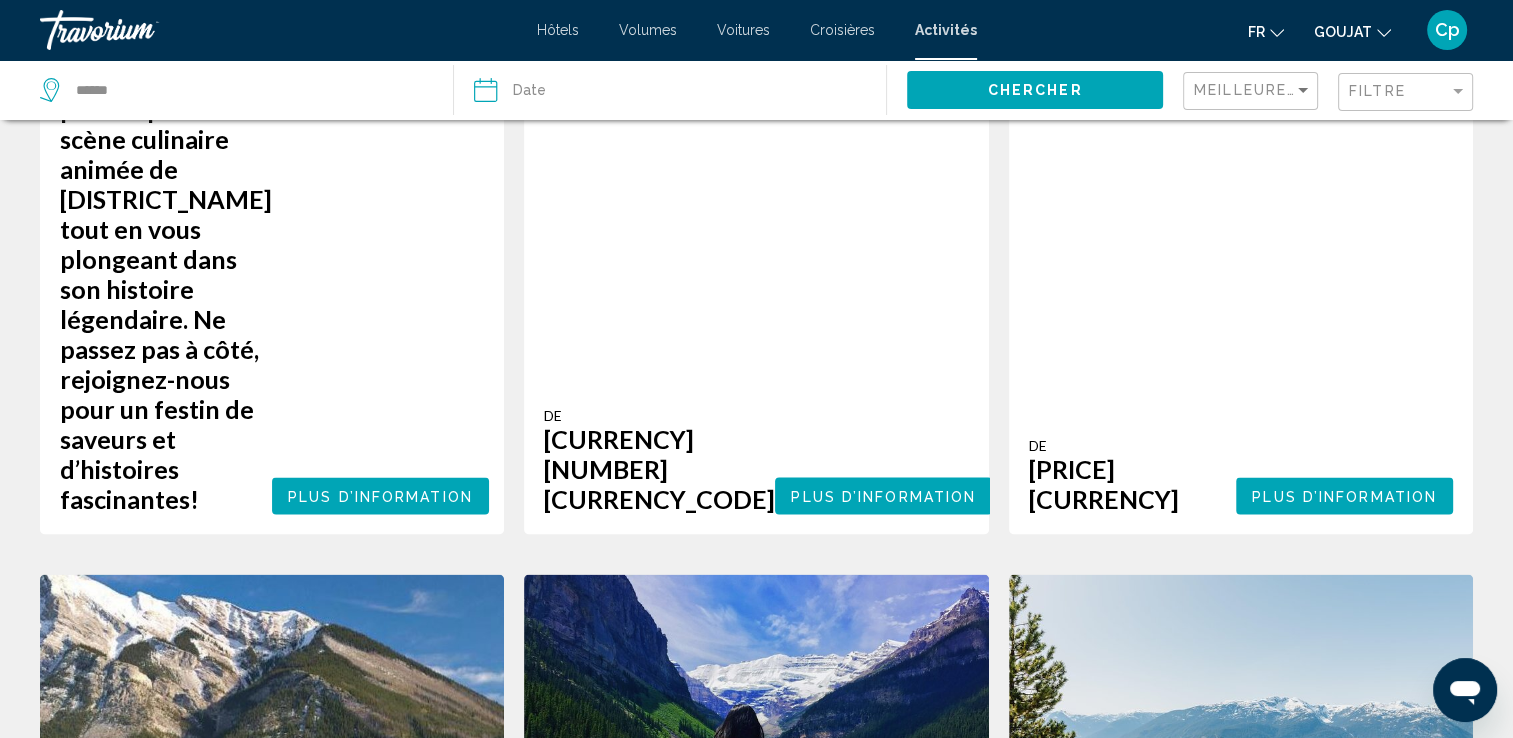 click on "4" at bounding box center [757, 2192] 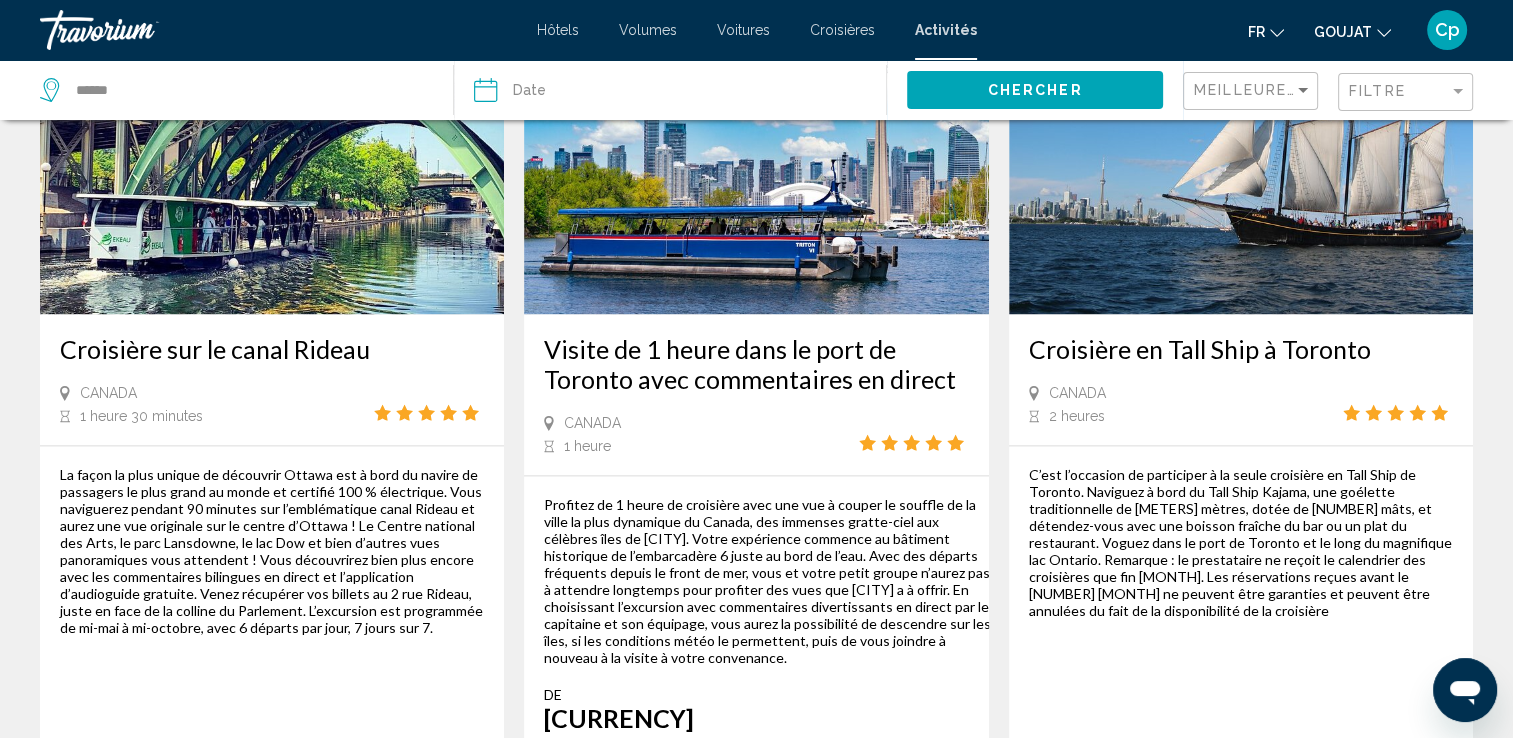 scroll, scrollTop: 3300, scrollLeft: 0, axis: vertical 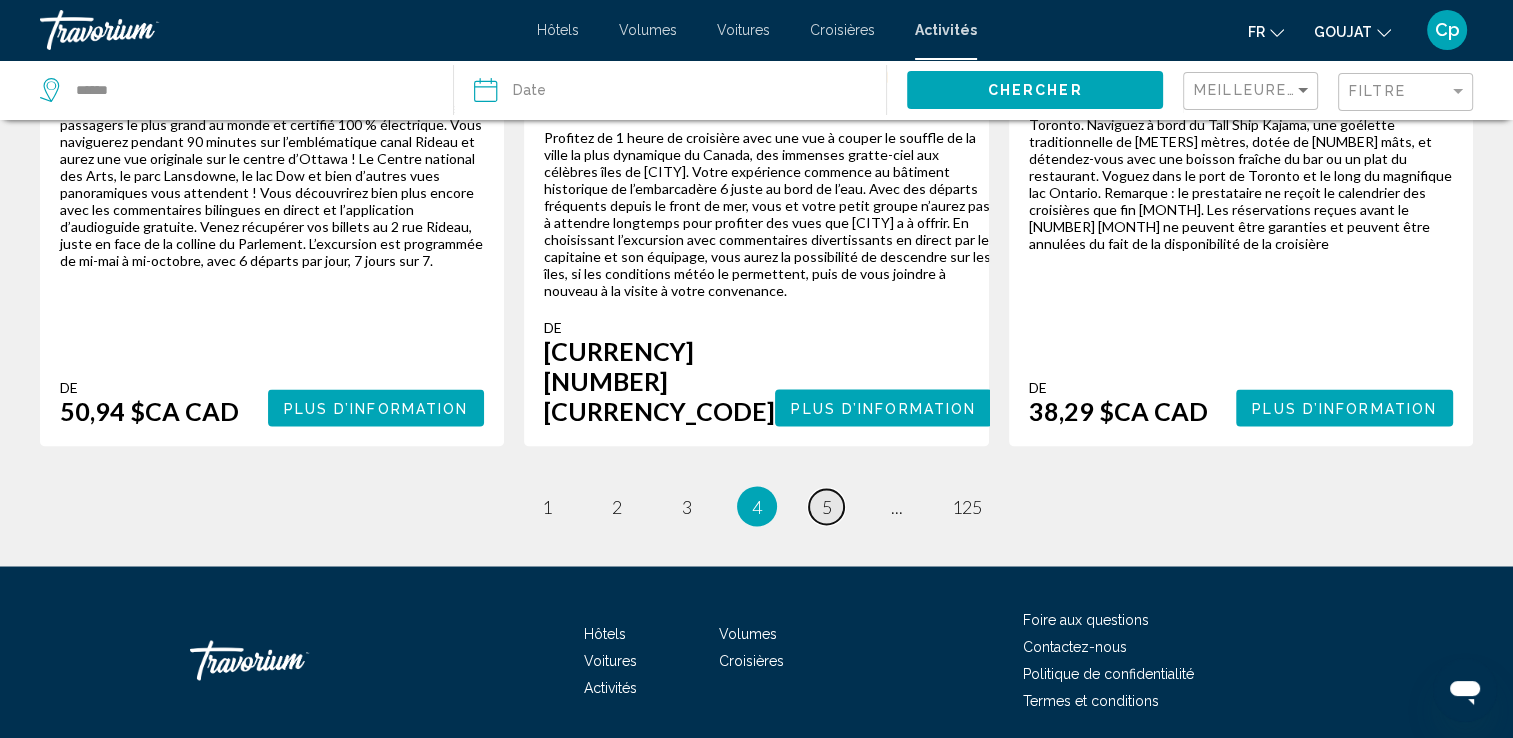 click on "5" at bounding box center [827, 506] 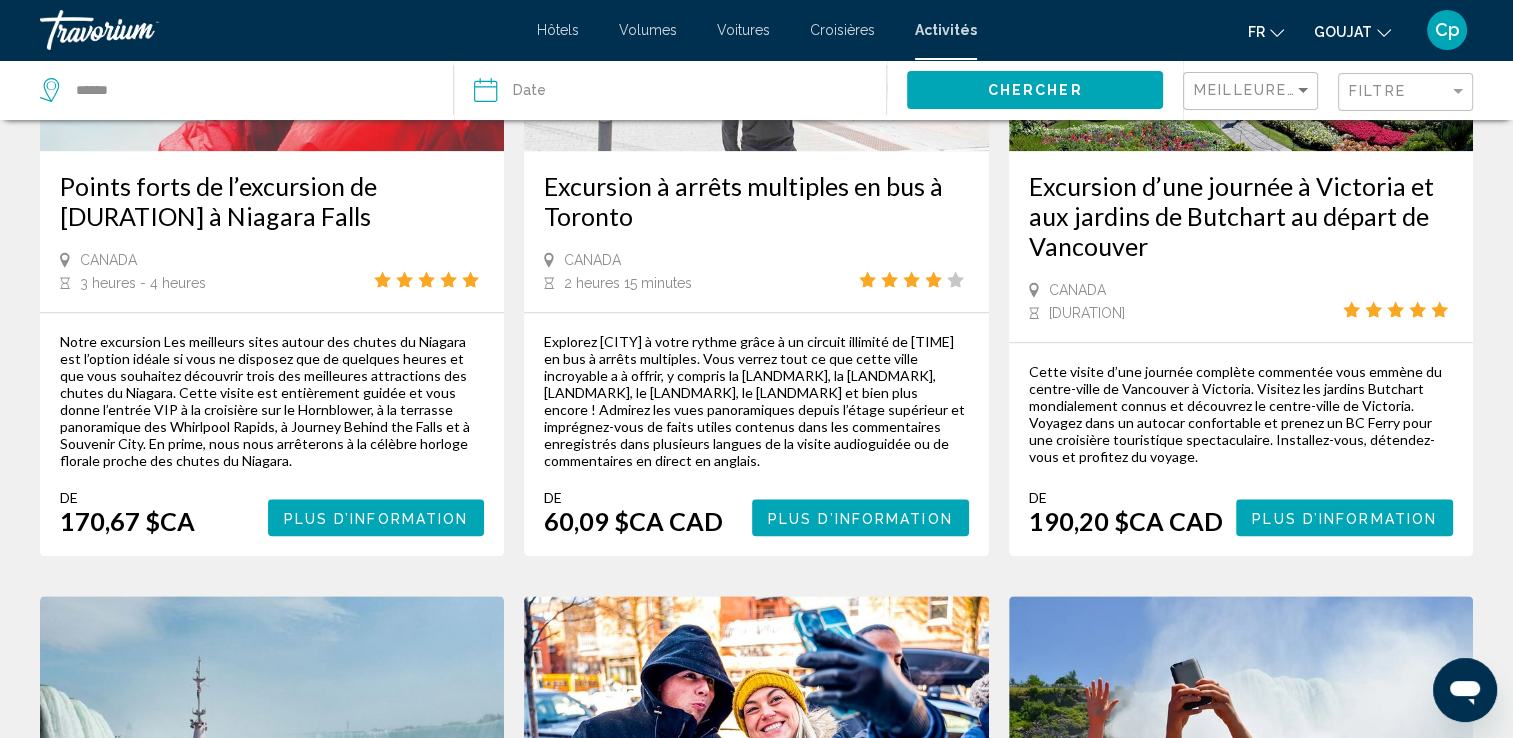 scroll, scrollTop: 2438, scrollLeft: 0, axis: vertical 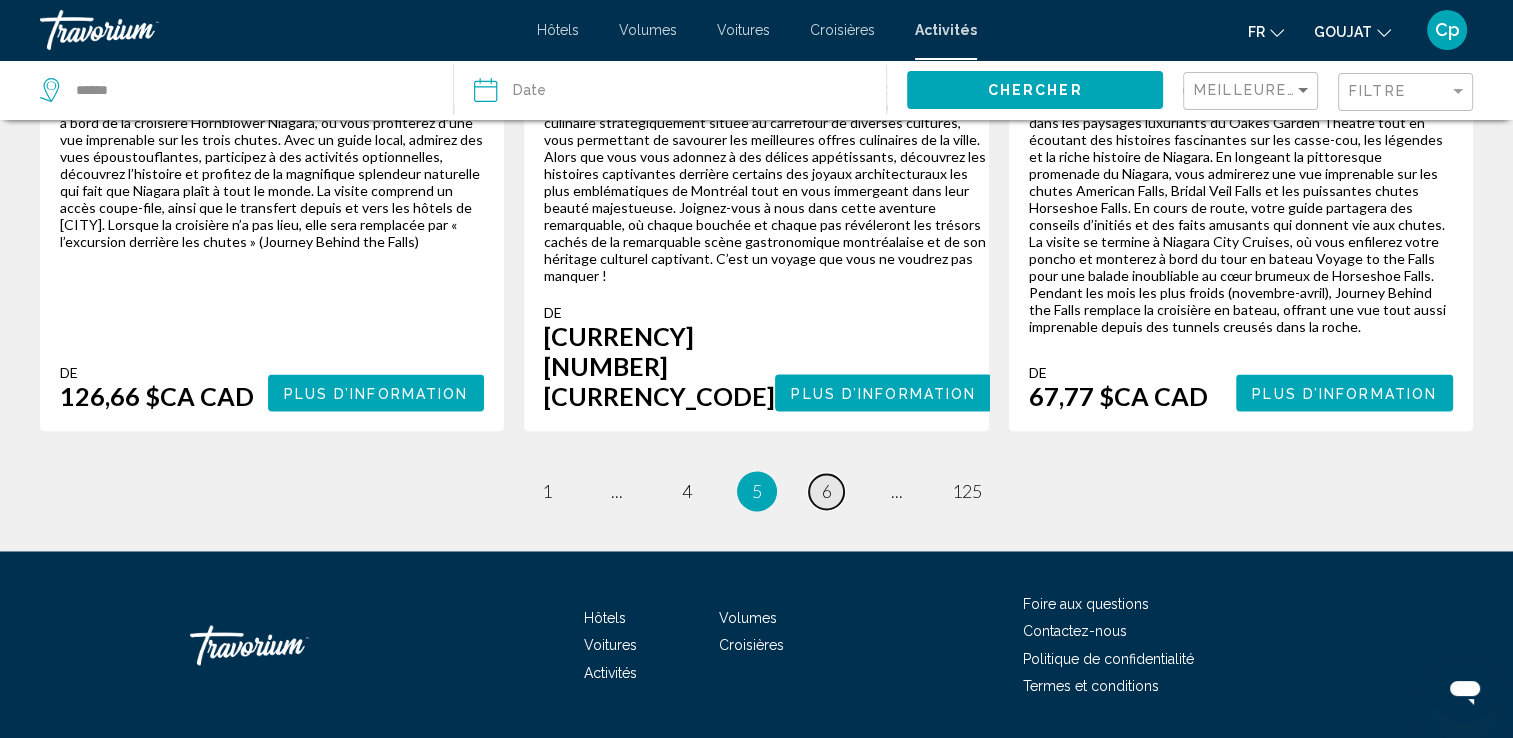 click on "page  6" at bounding box center [826, 491] 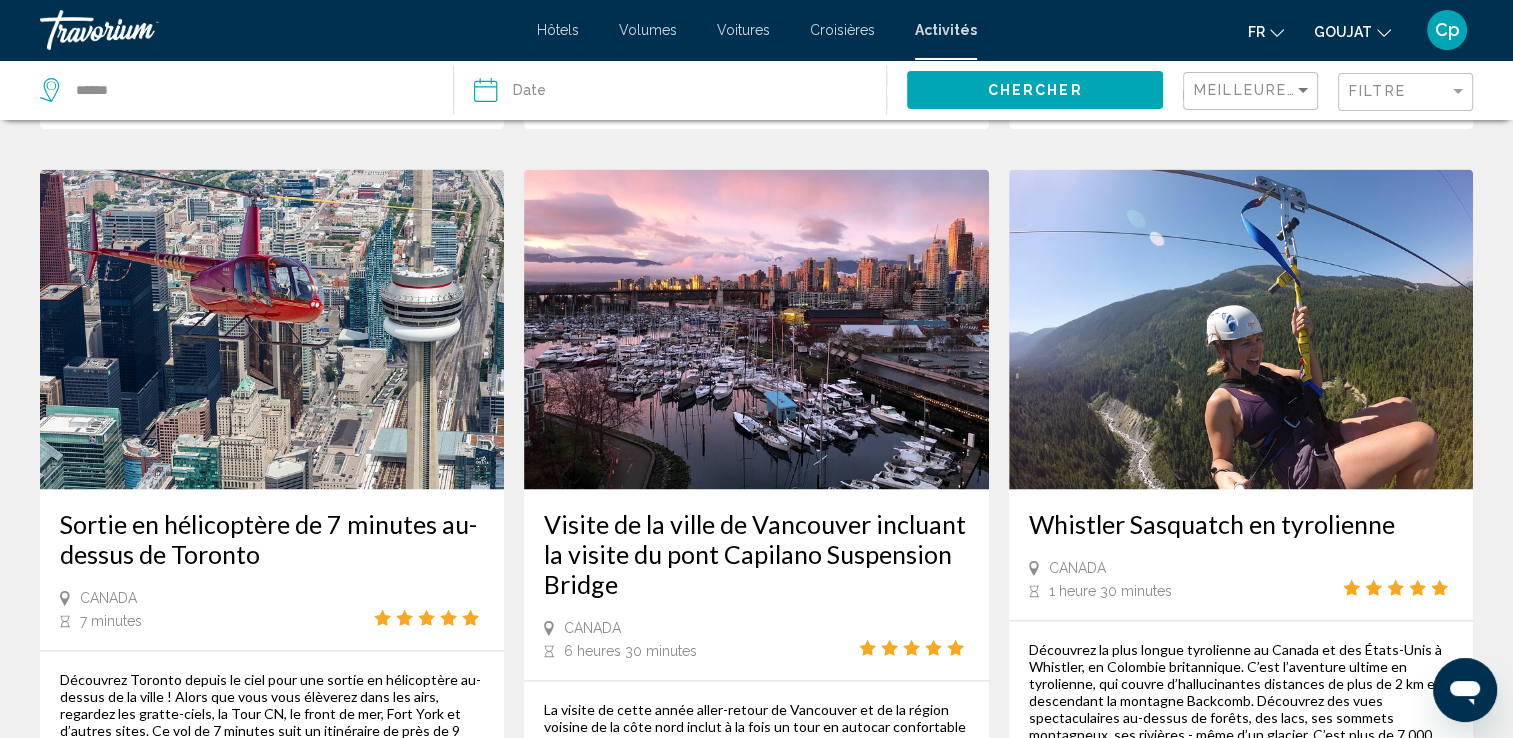 scroll, scrollTop: 3300, scrollLeft: 0, axis: vertical 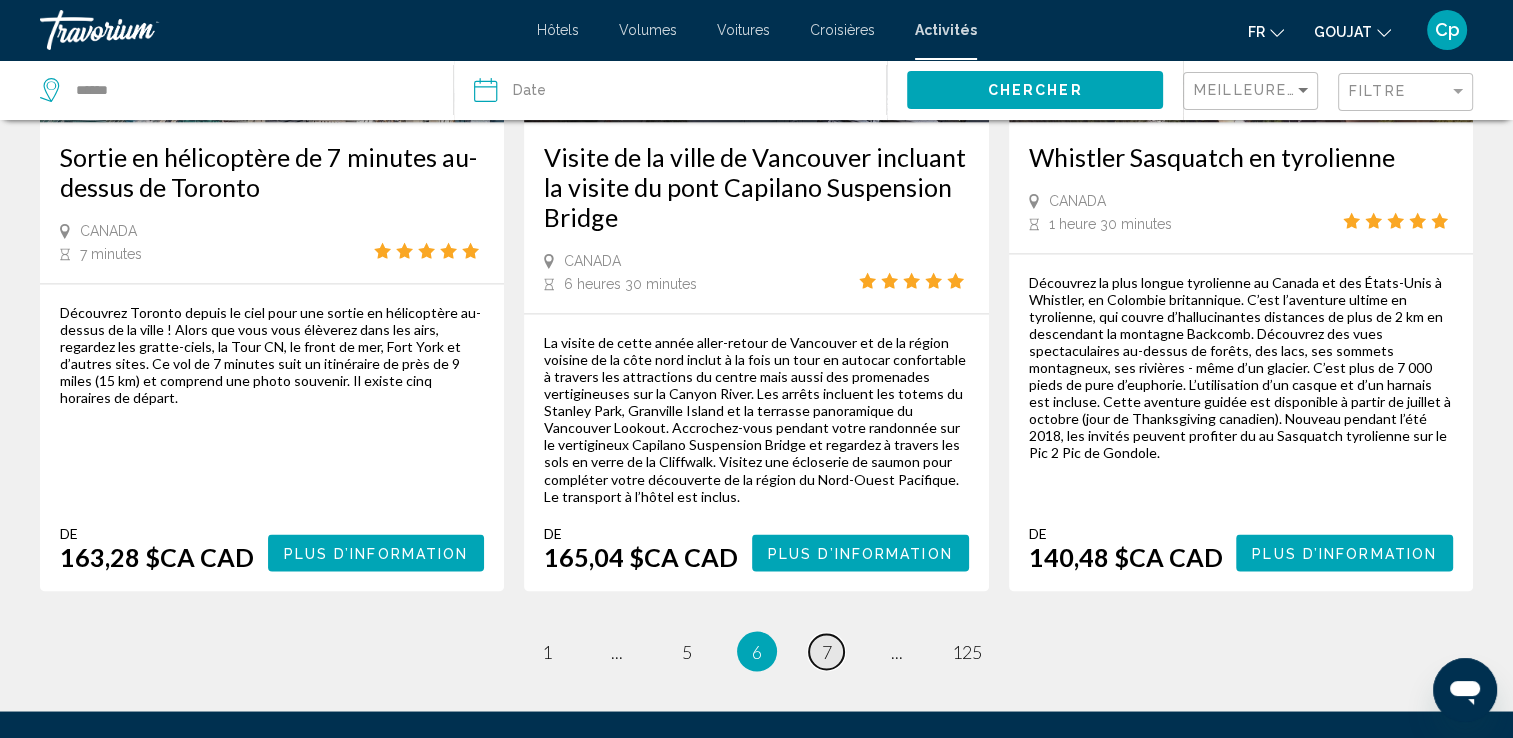 click on "page  7" at bounding box center [826, 651] 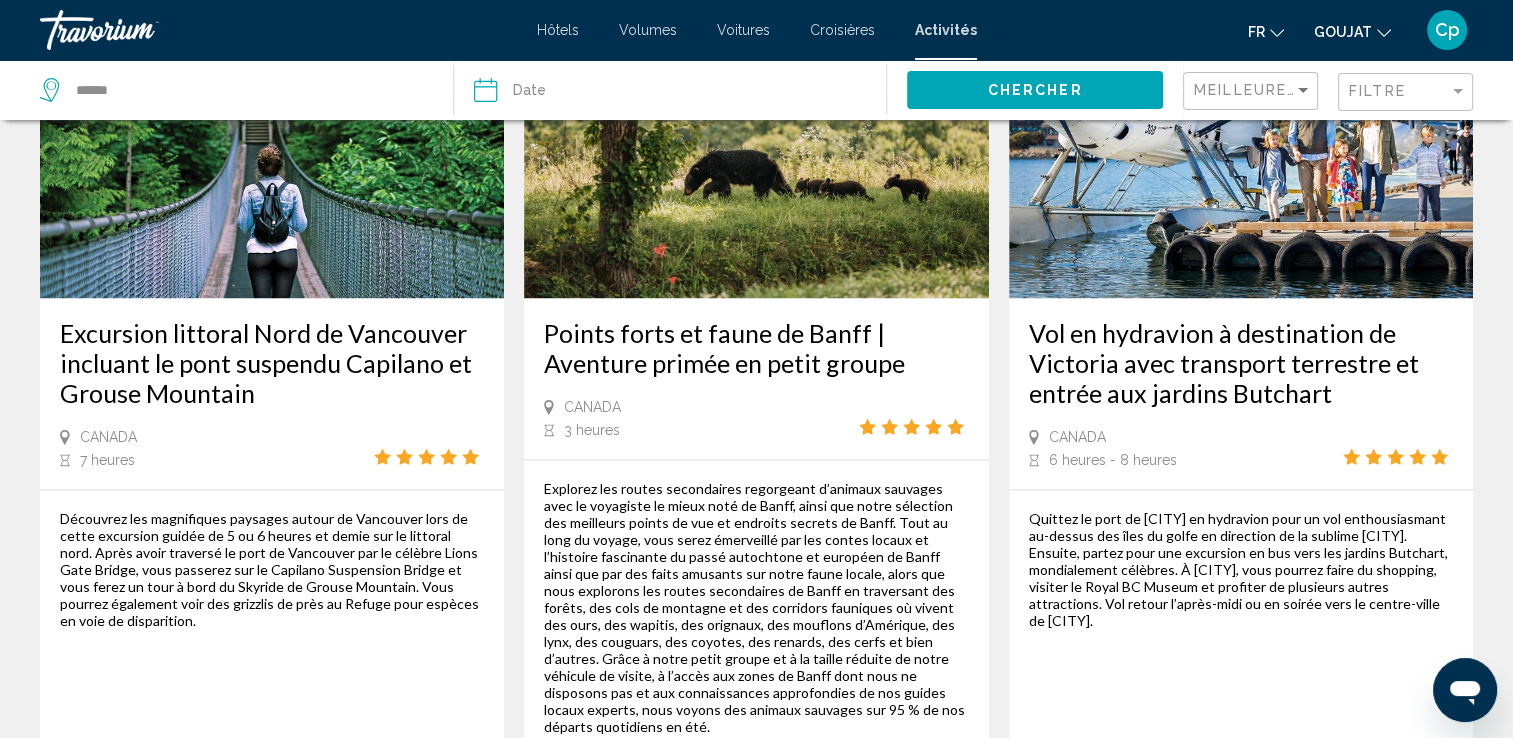 scroll, scrollTop: 3273, scrollLeft: 0, axis: vertical 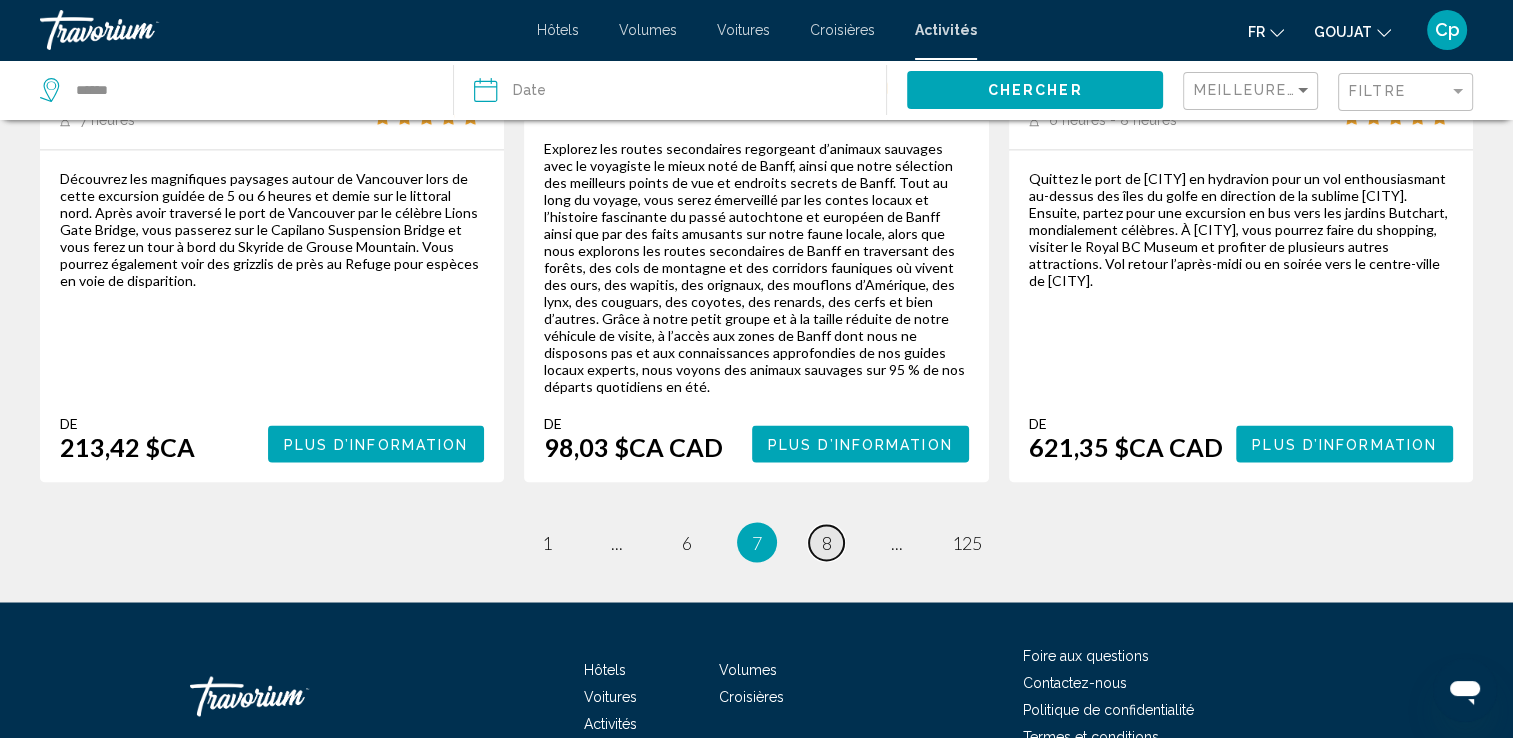 click on "page  8" at bounding box center (826, 542) 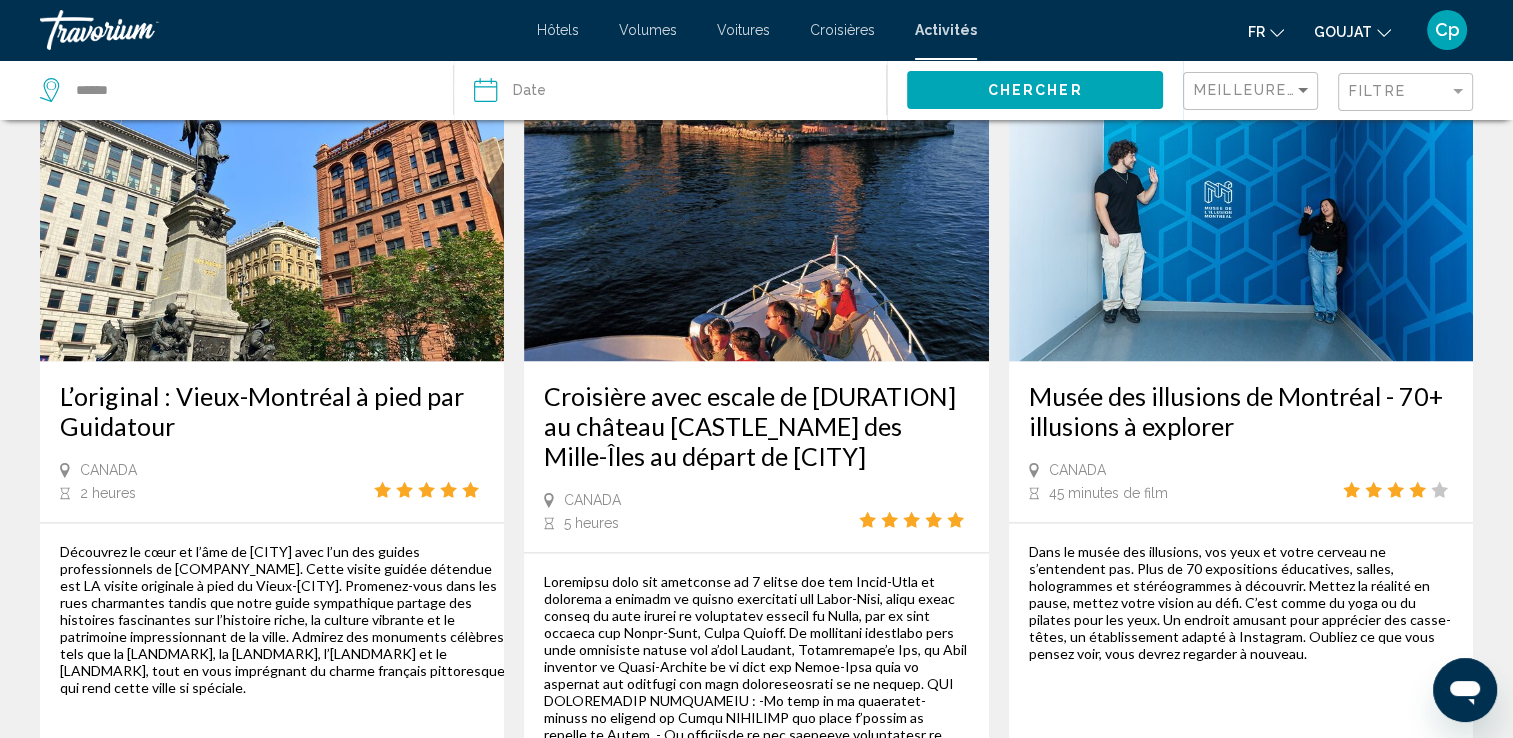 scroll, scrollTop: 3300, scrollLeft: 0, axis: vertical 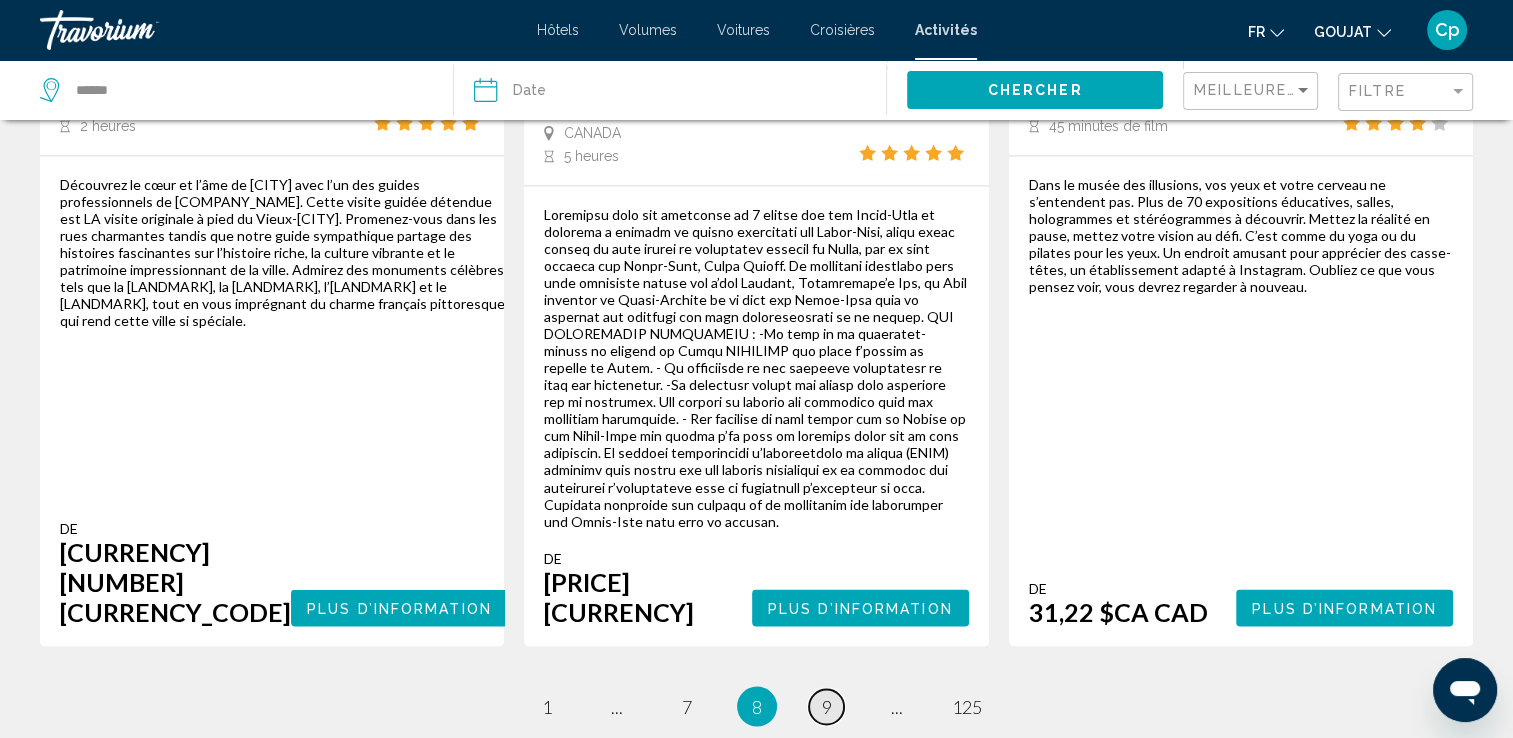 click on "9" at bounding box center [827, 706] 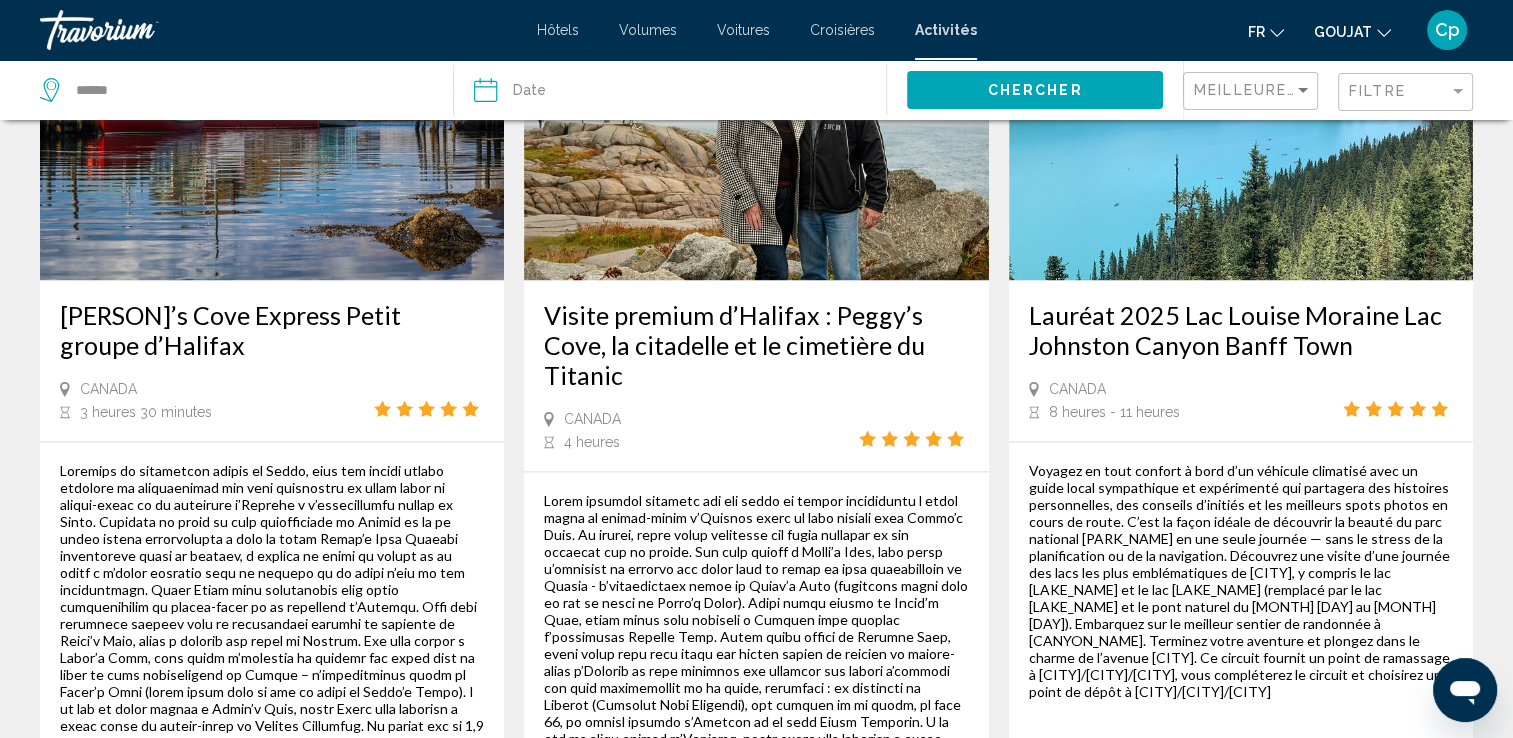 scroll, scrollTop: 3300, scrollLeft: 0, axis: vertical 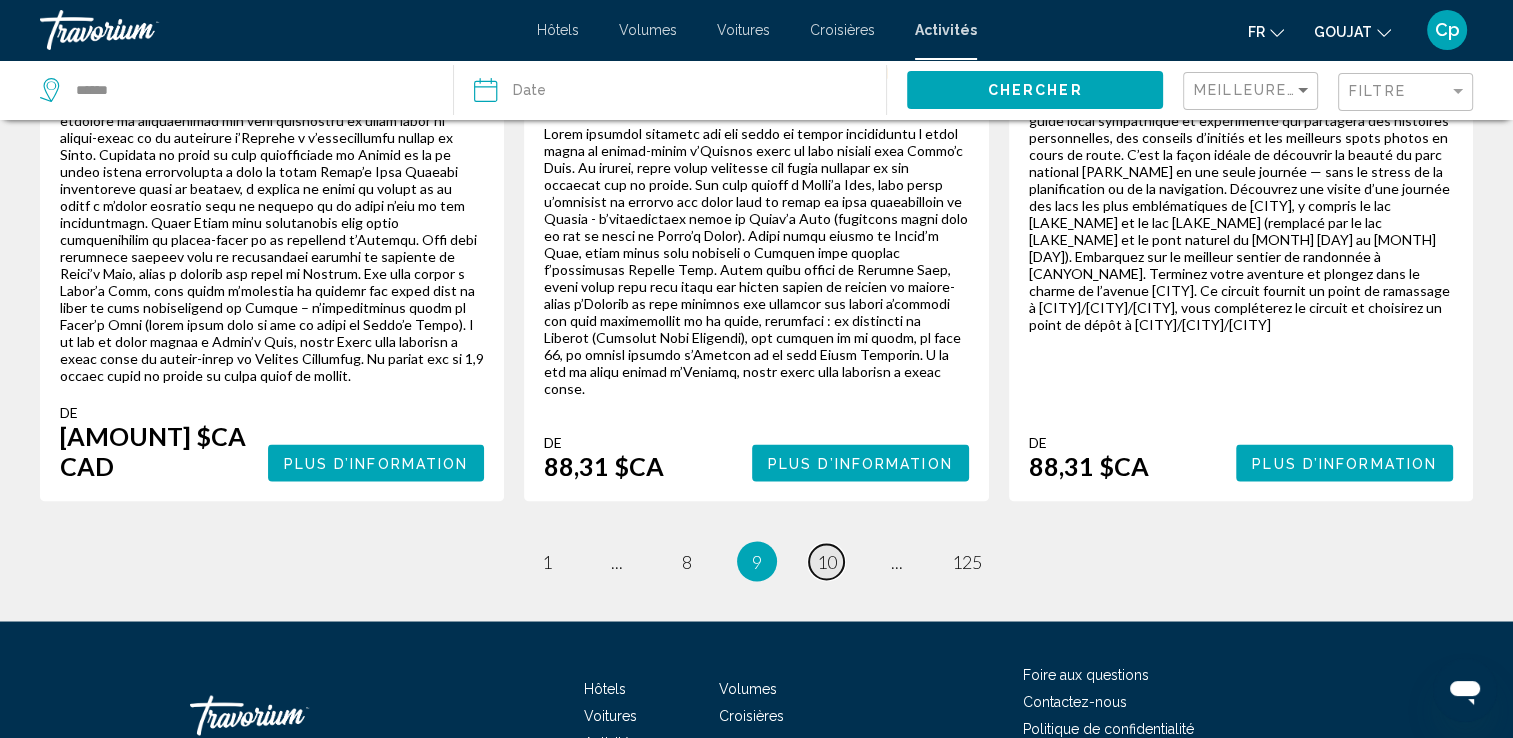 click on "10" at bounding box center (827, 561) 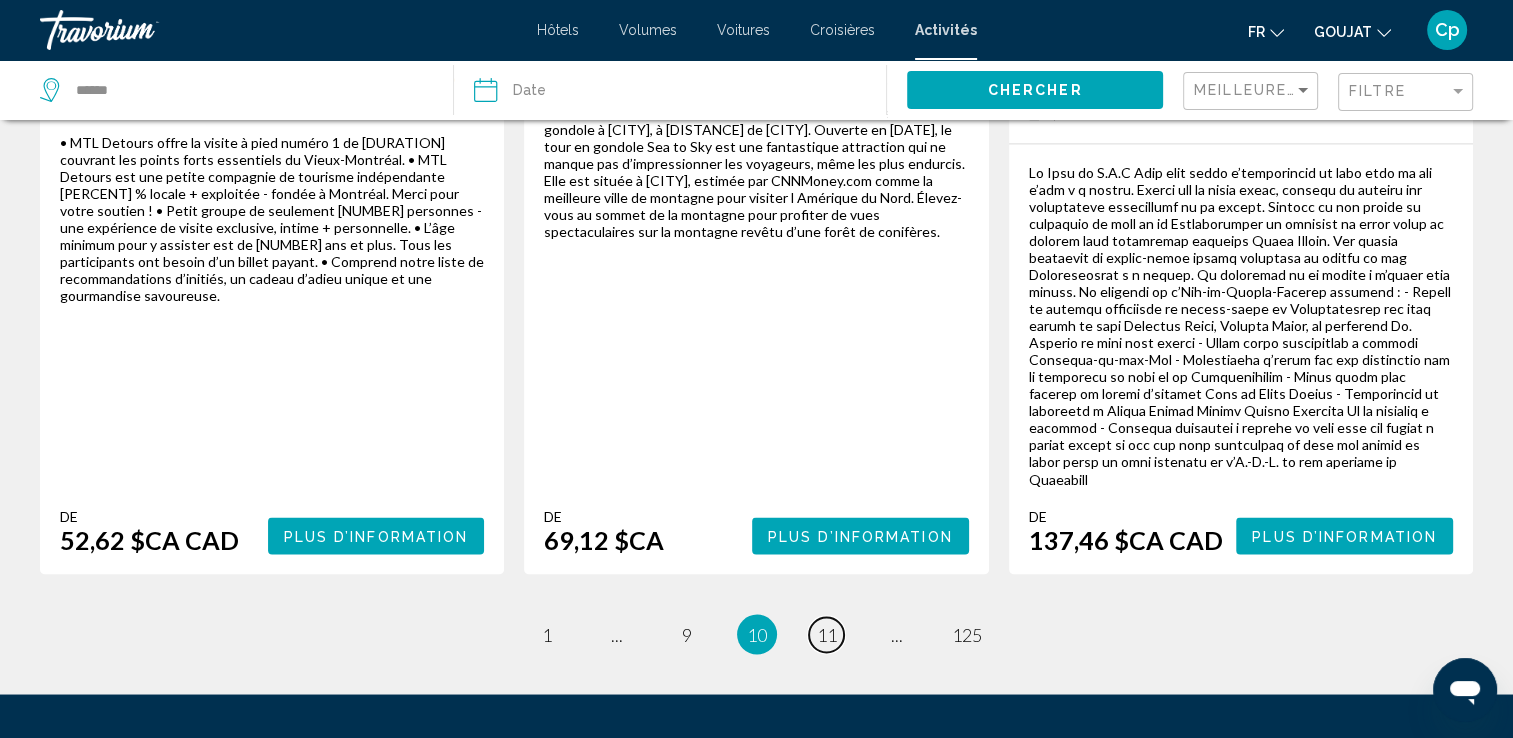 scroll, scrollTop: 3448, scrollLeft: 0, axis: vertical 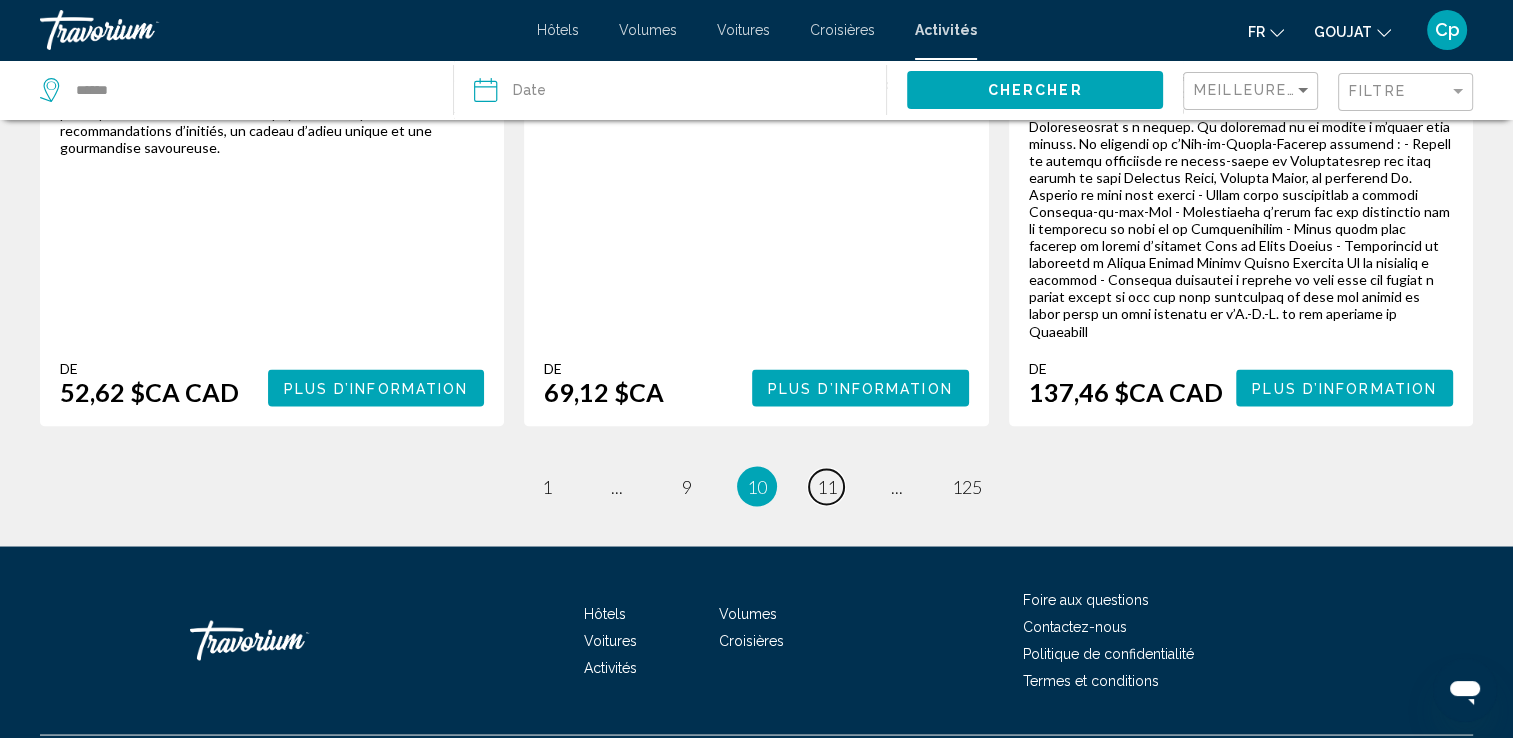 click on "11" at bounding box center (827, 486) 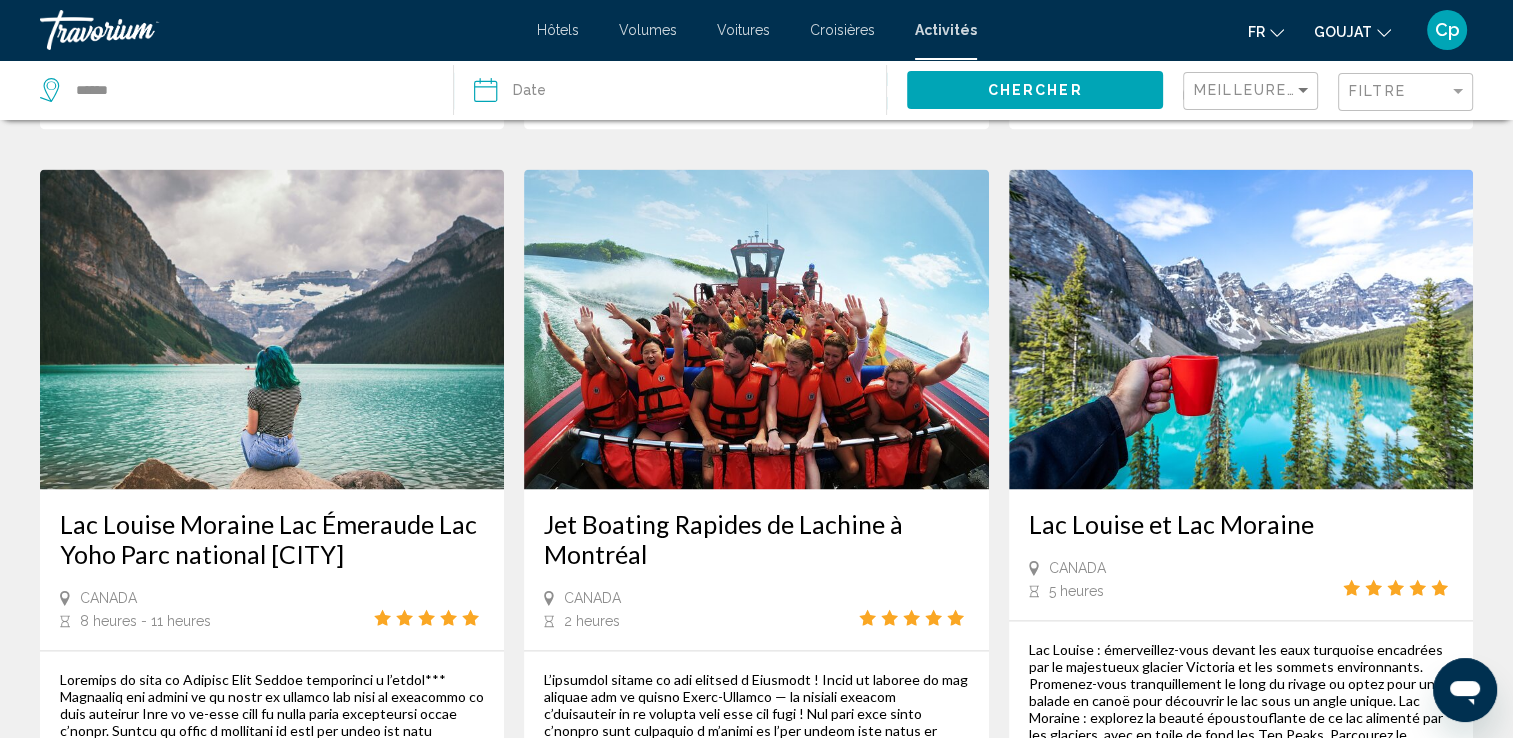 scroll, scrollTop: 3300, scrollLeft: 0, axis: vertical 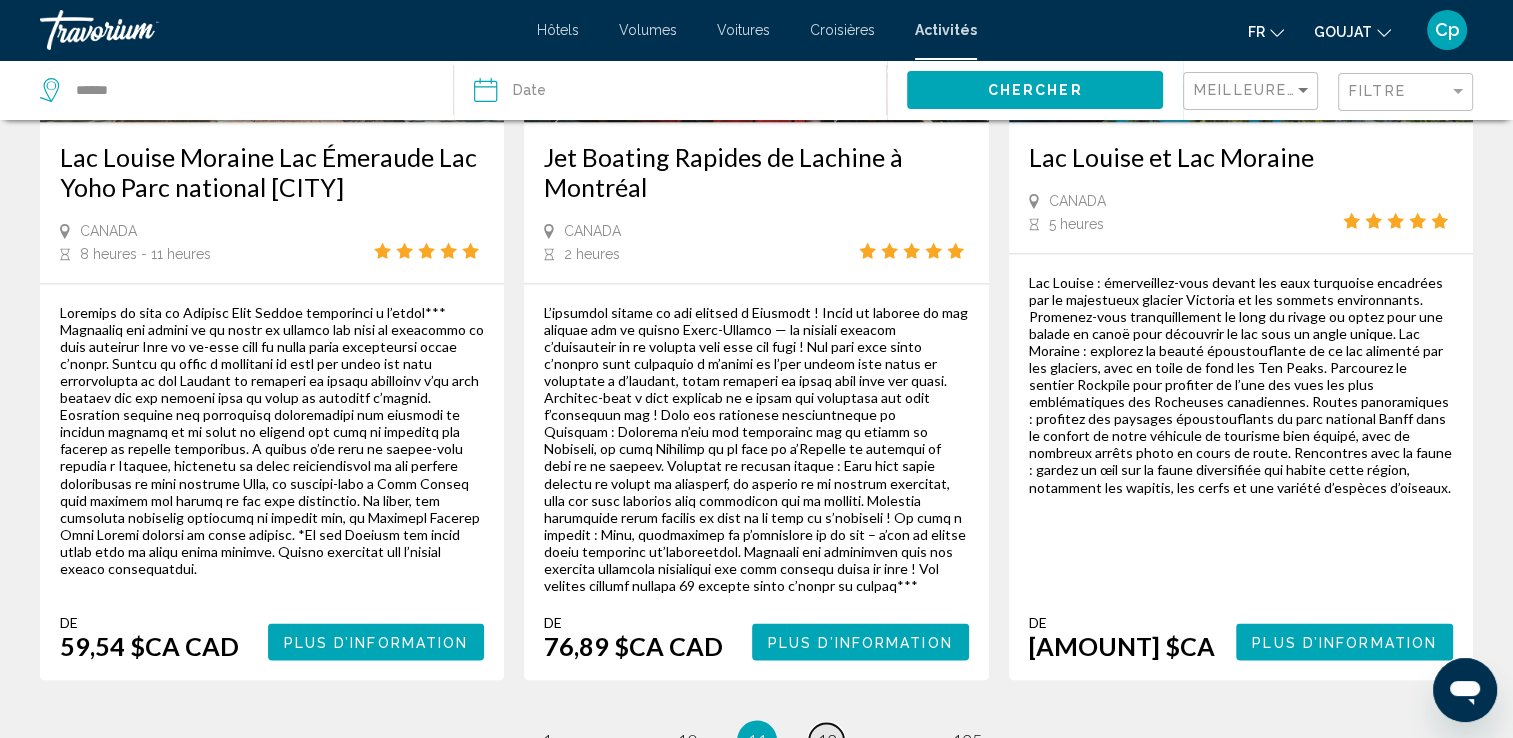 click on "12" at bounding box center [827, 740] 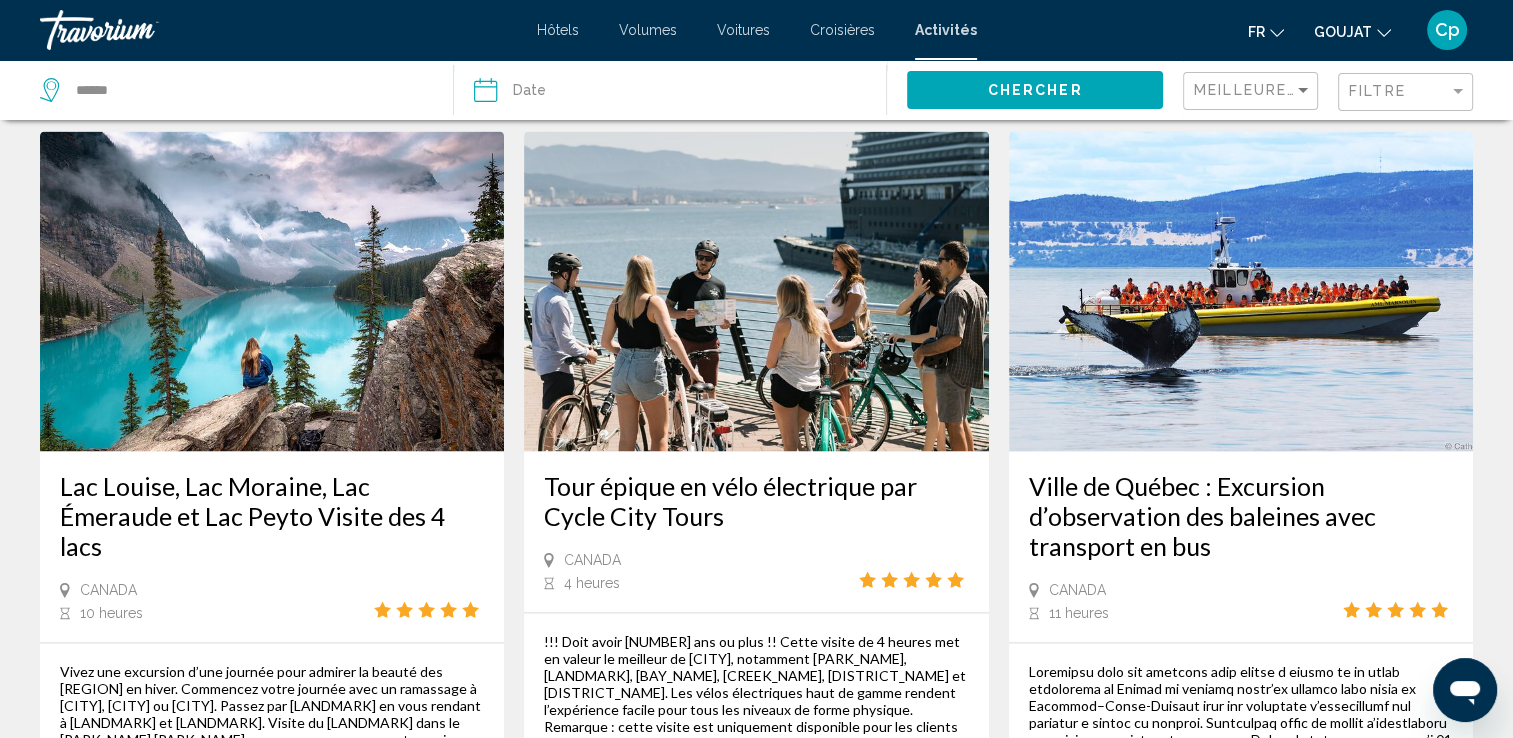 scroll, scrollTop: 3300, scrollLeft: 0, axis: vertical 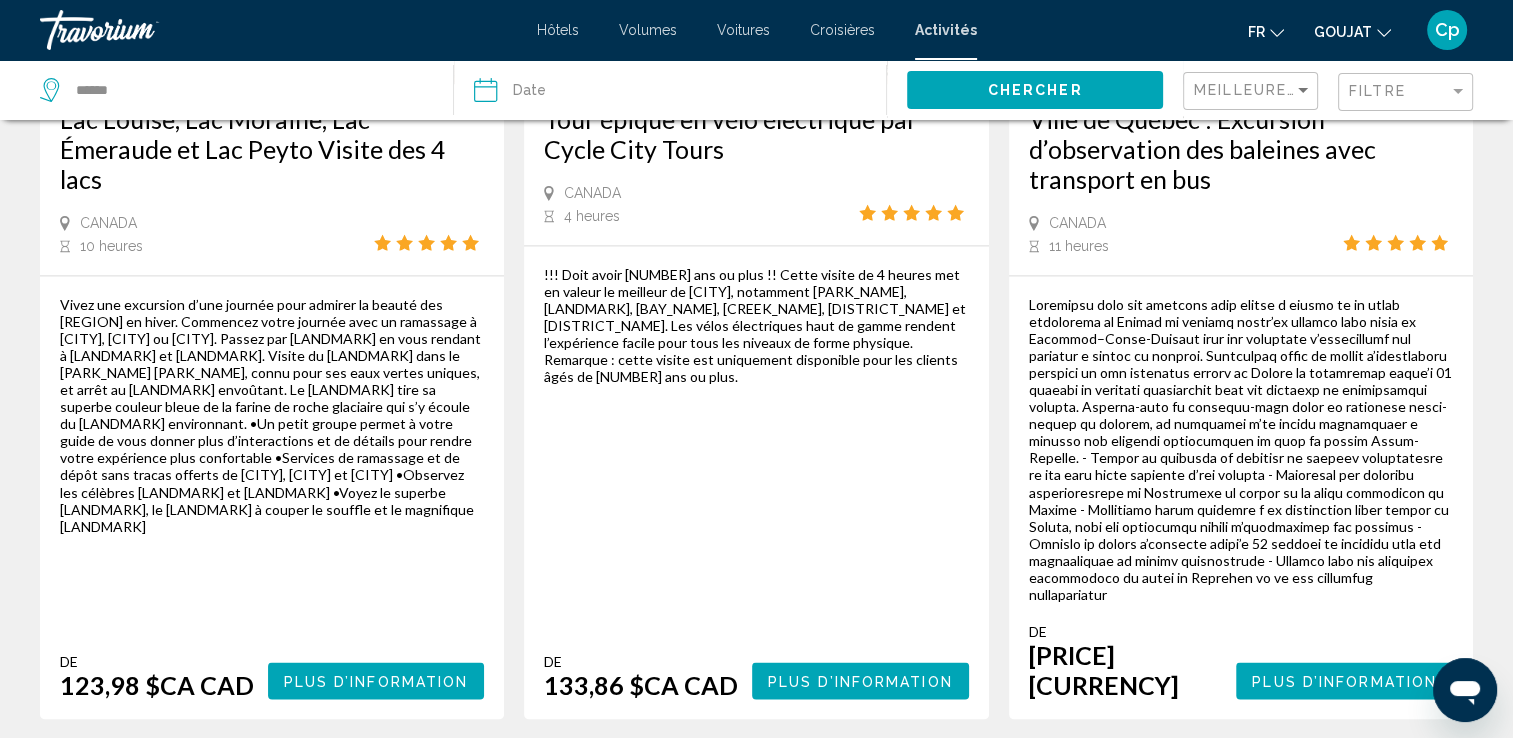 click on "13" at bounding box center (827, 779) 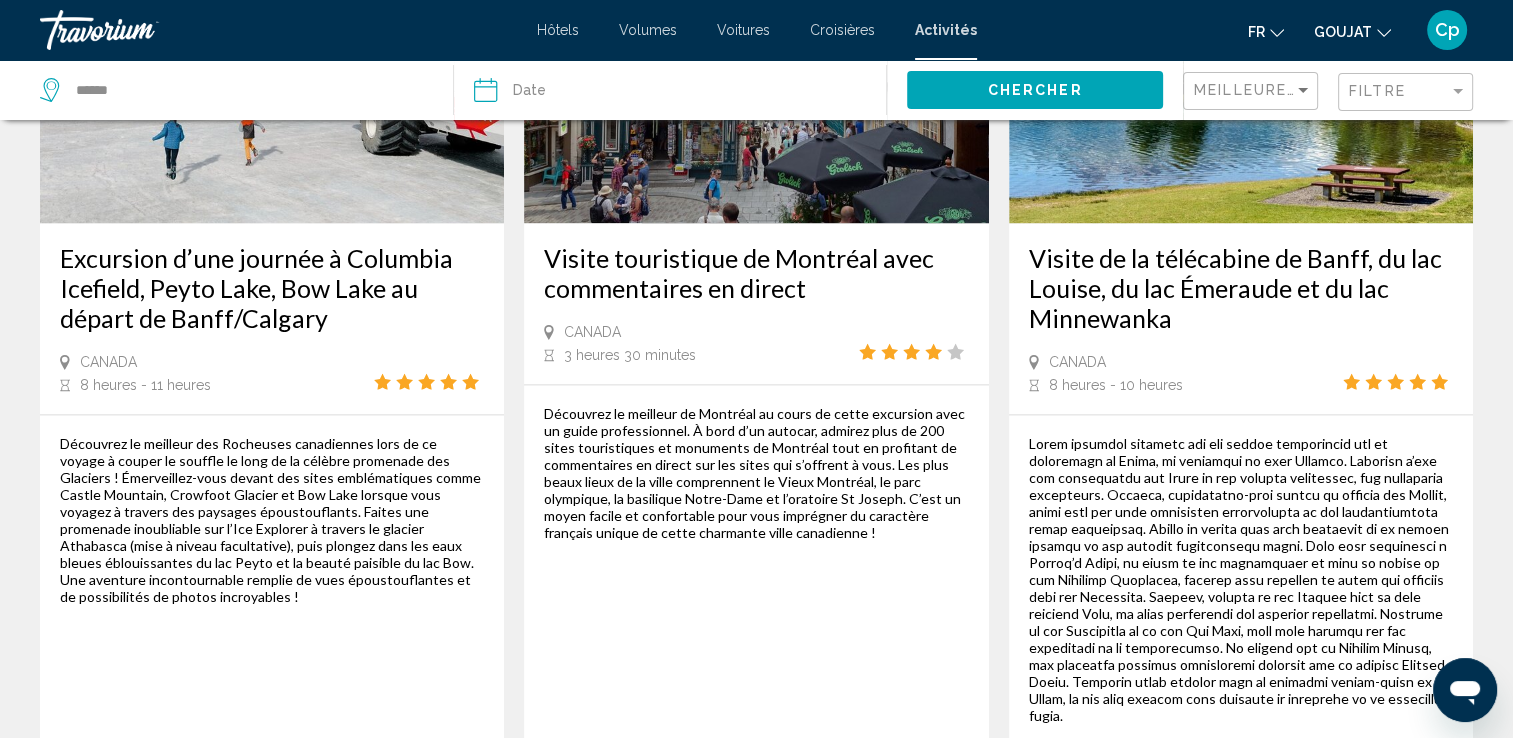 scroll, scrollTop: 3300, scrollLeft: 0, axis: vertical 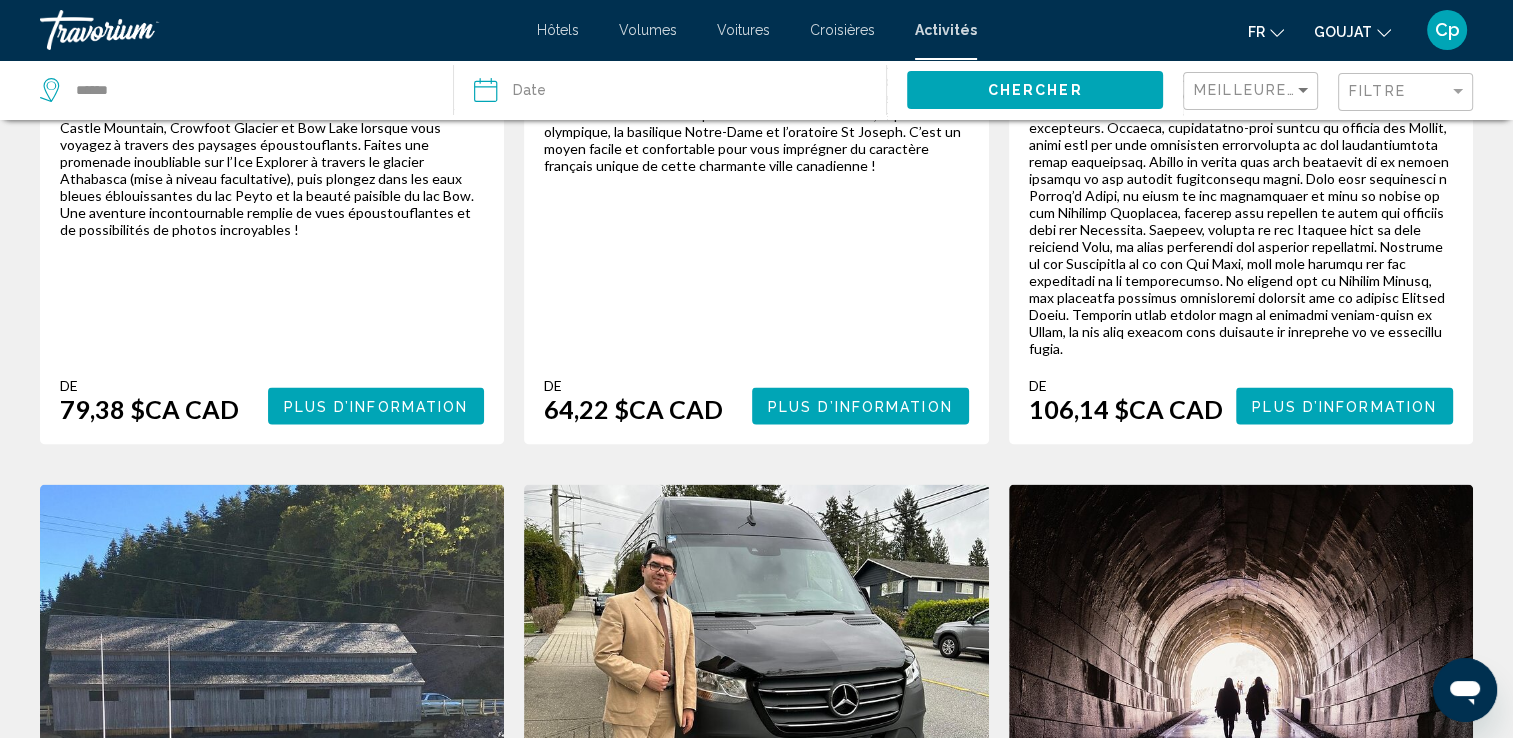 click on "14" at bounding box center (827, 1448) 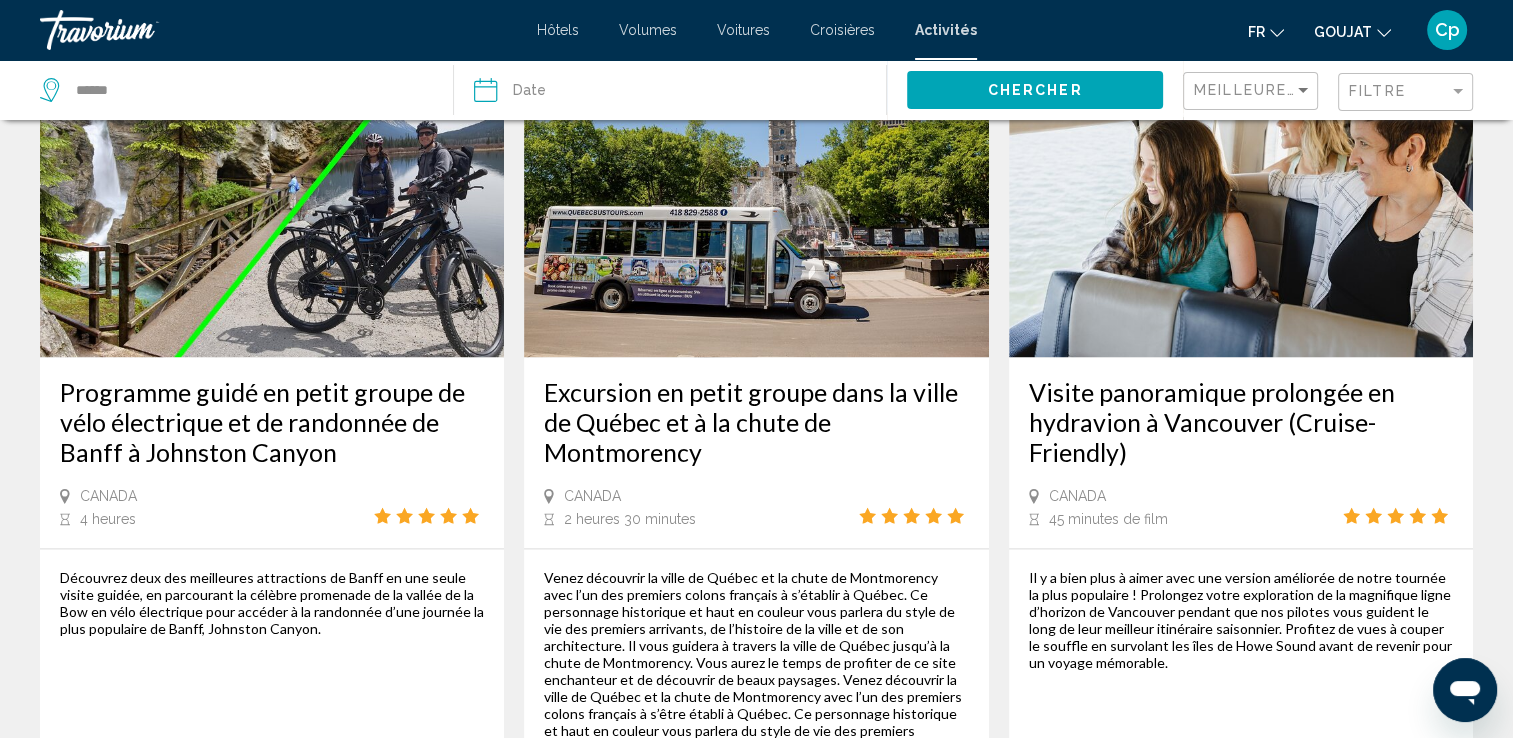 scroll, scrollTop: 3300, scrollLeft: 0, axis: vertical 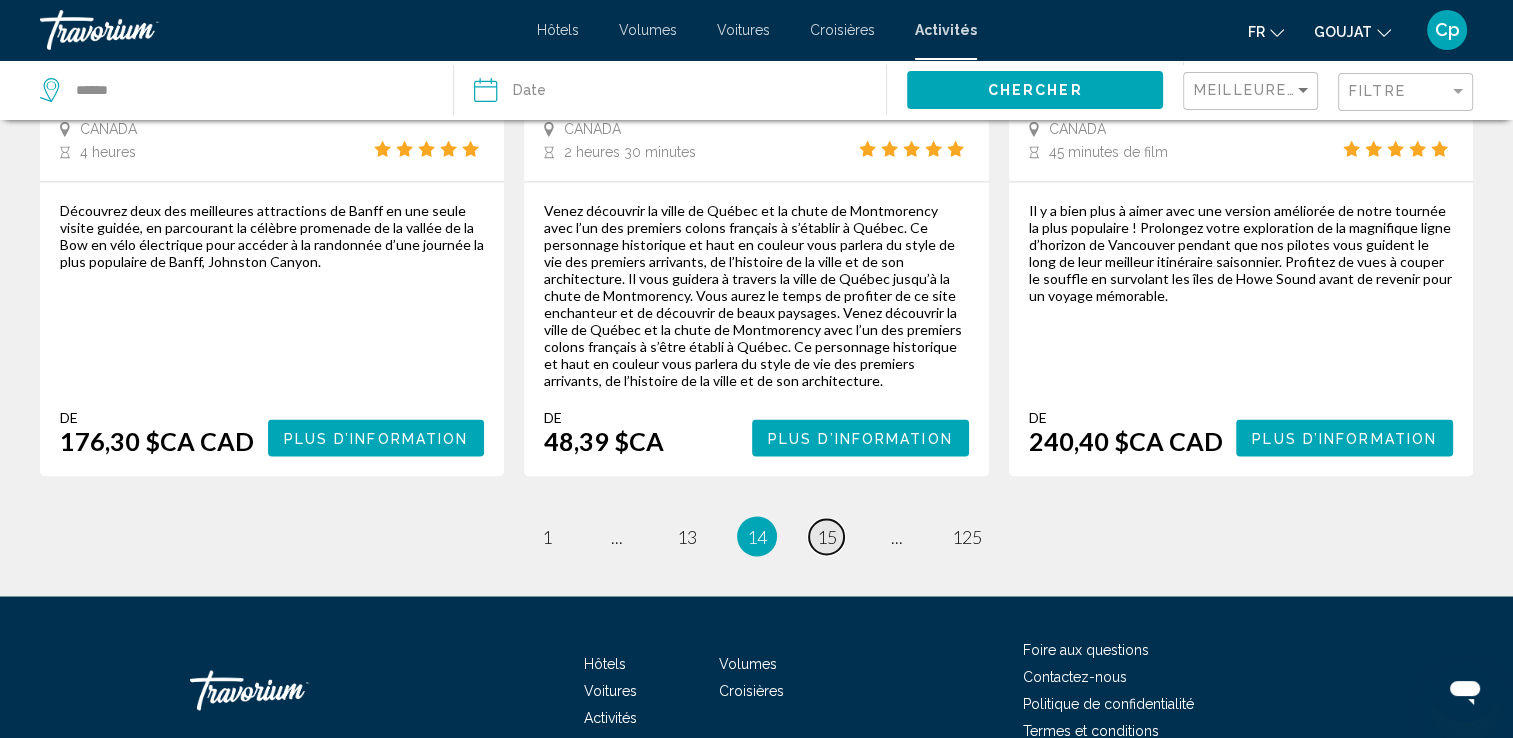 click on "15" at bounding box center (827, 536) 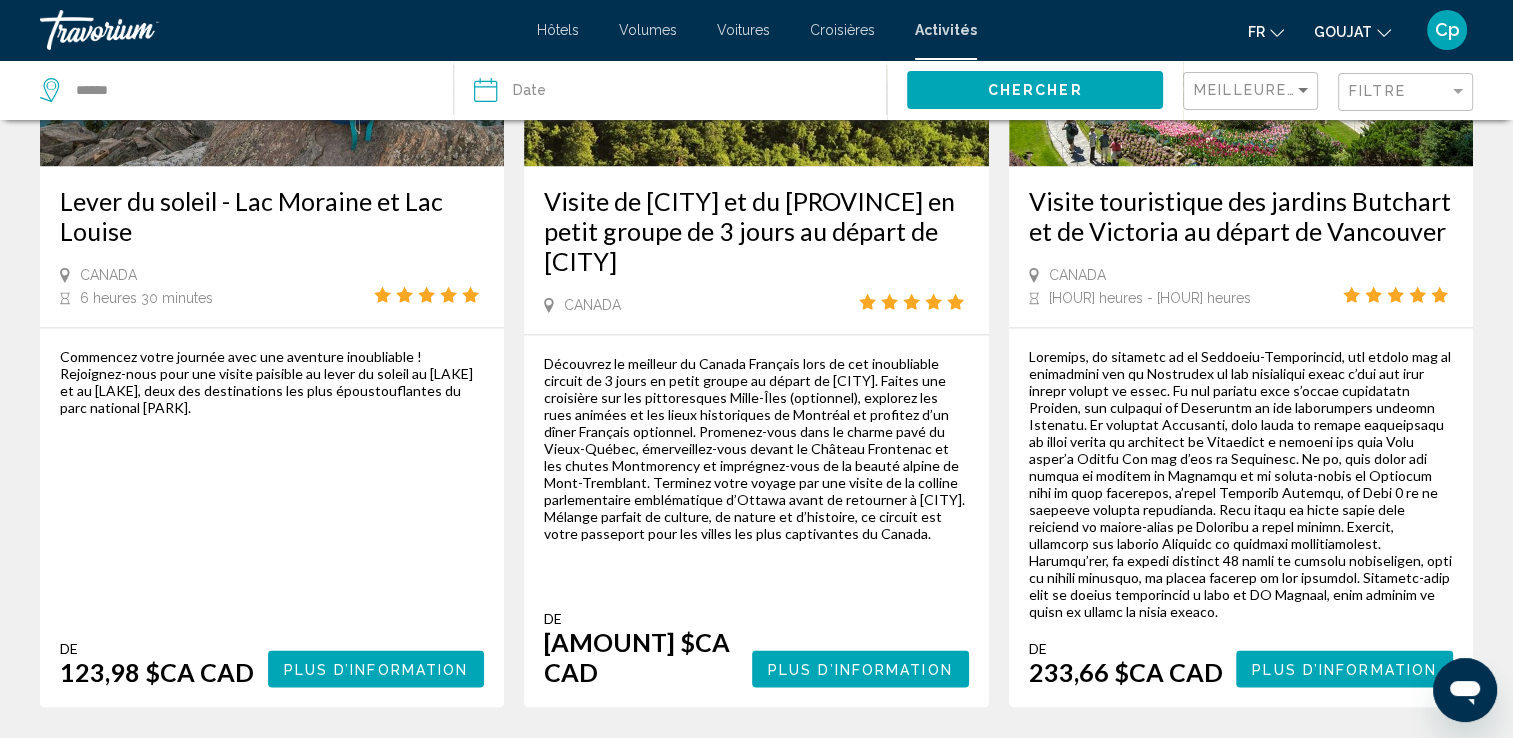 scroll, scrollTop: 3201, scrollLeft: 0, axis: vertical 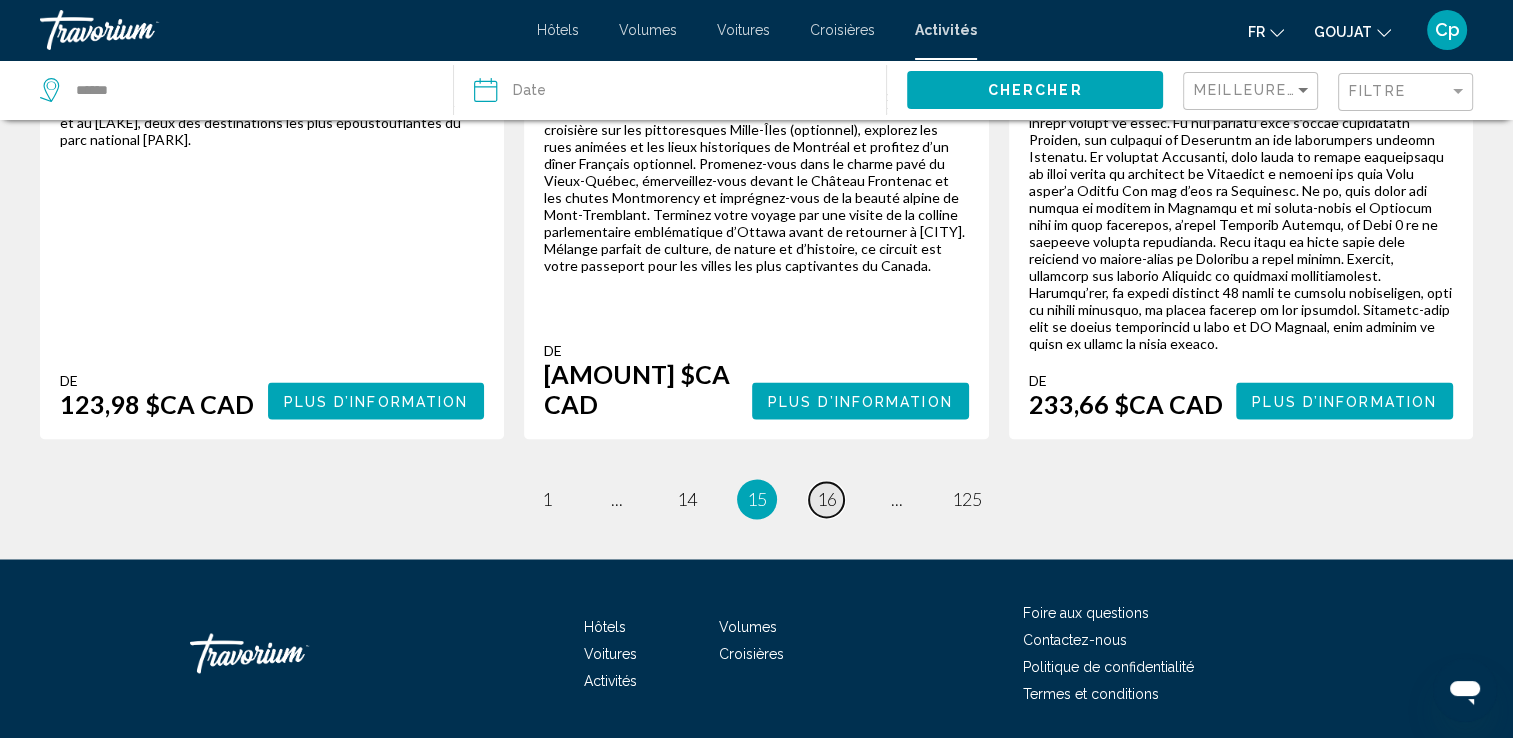 click on "16" at bounding box center (827, 499) 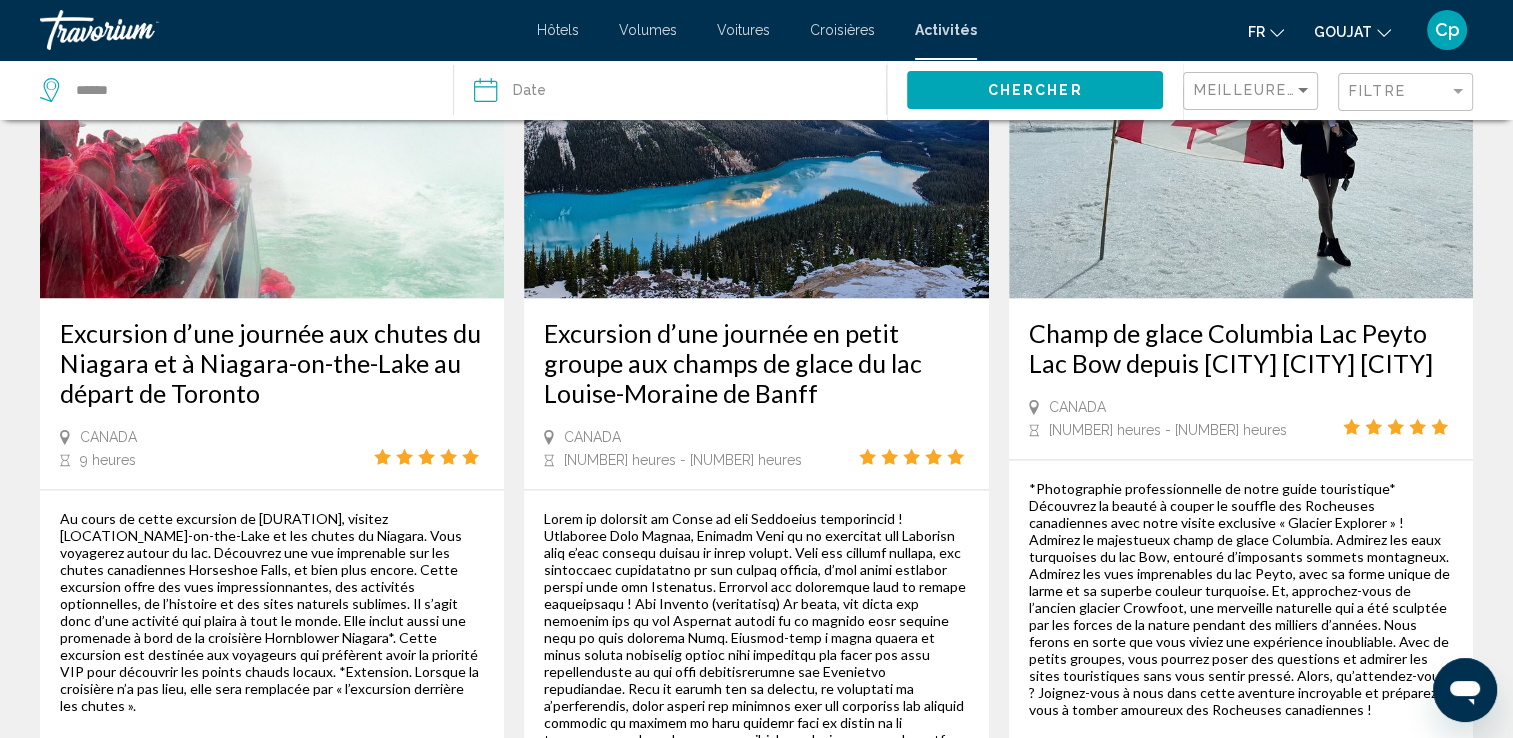 scroll, scrollTop: 3300, scrollLeft: 0, axis: vertical 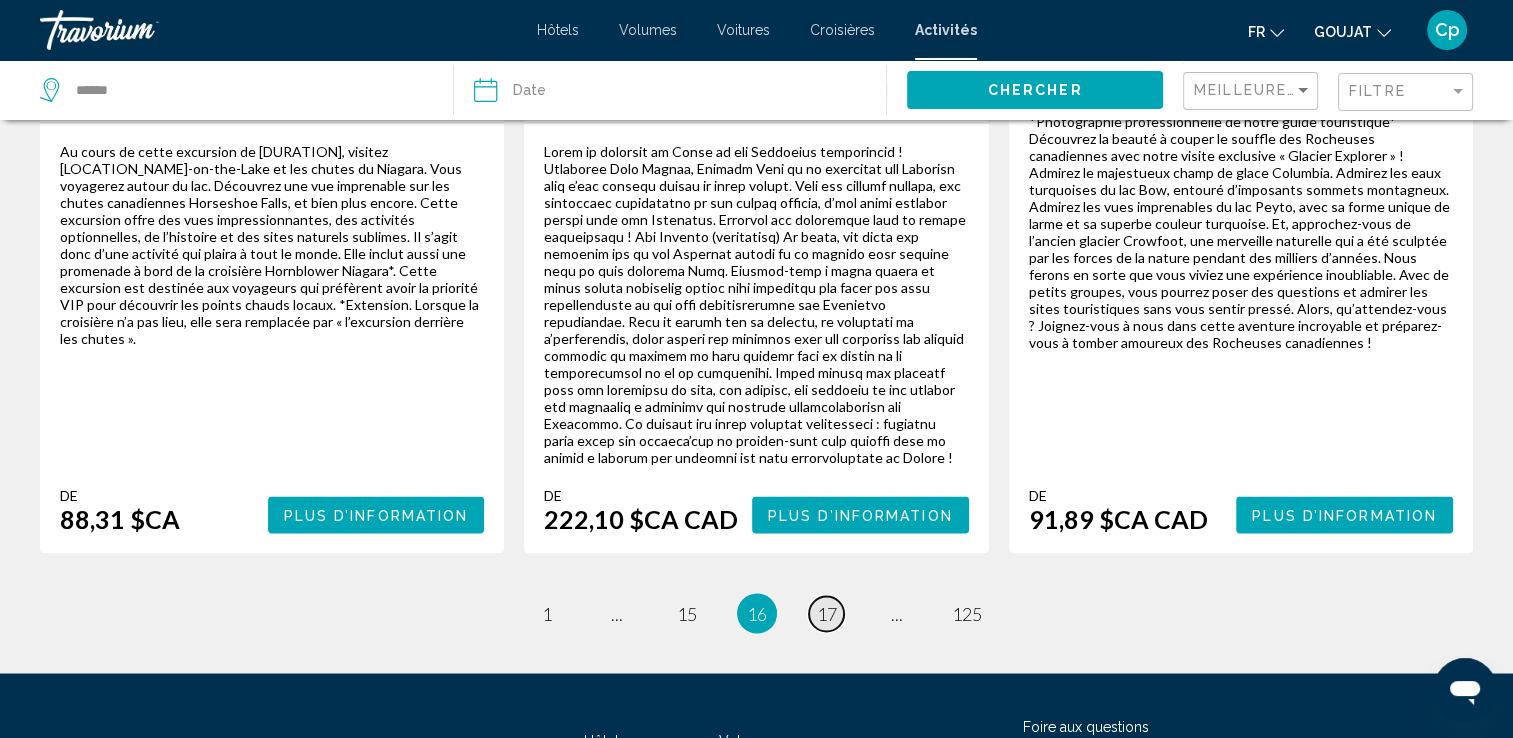 click on "17" at bounding box center [827, 613] 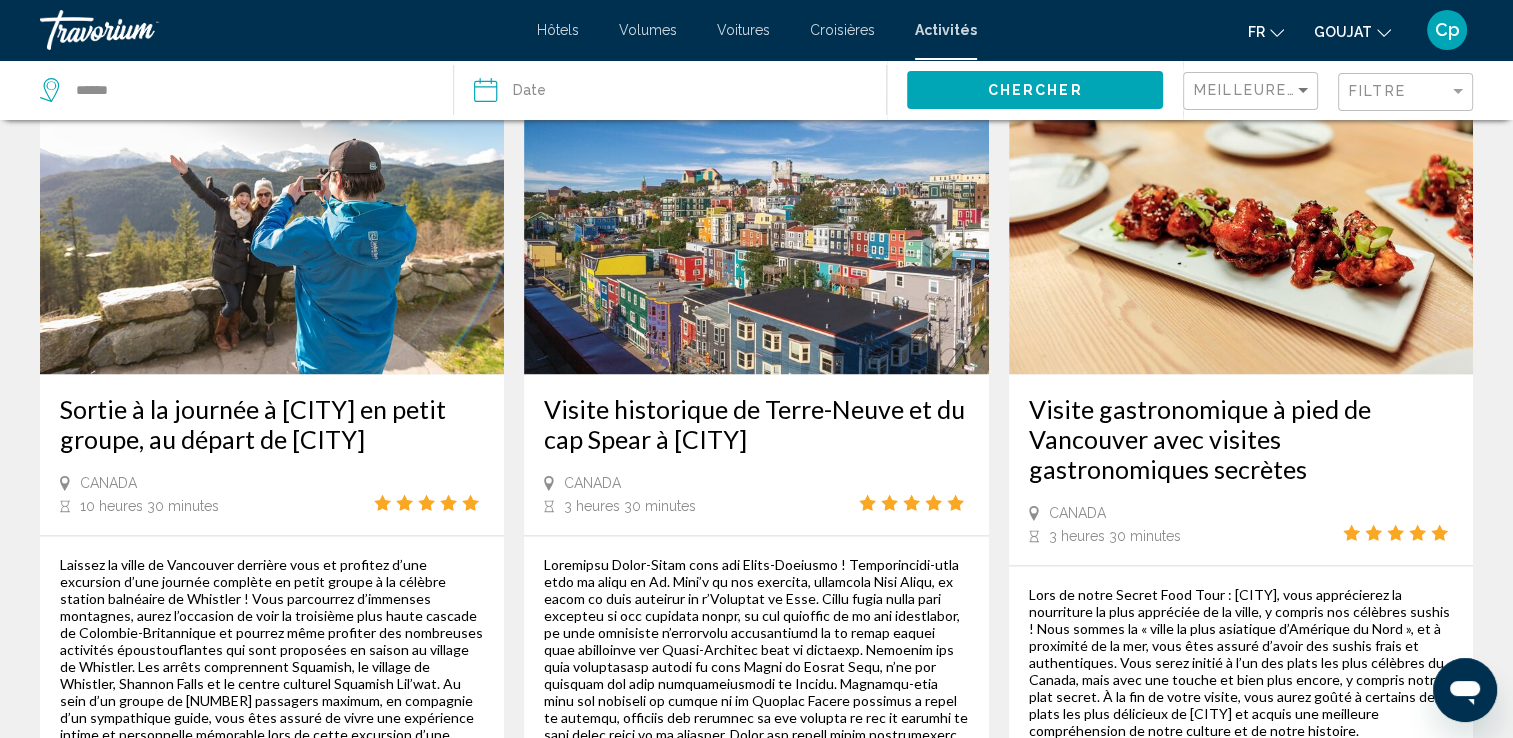 scroll, scrollTop: 3300, scrollLeft: 0, axis: vertical 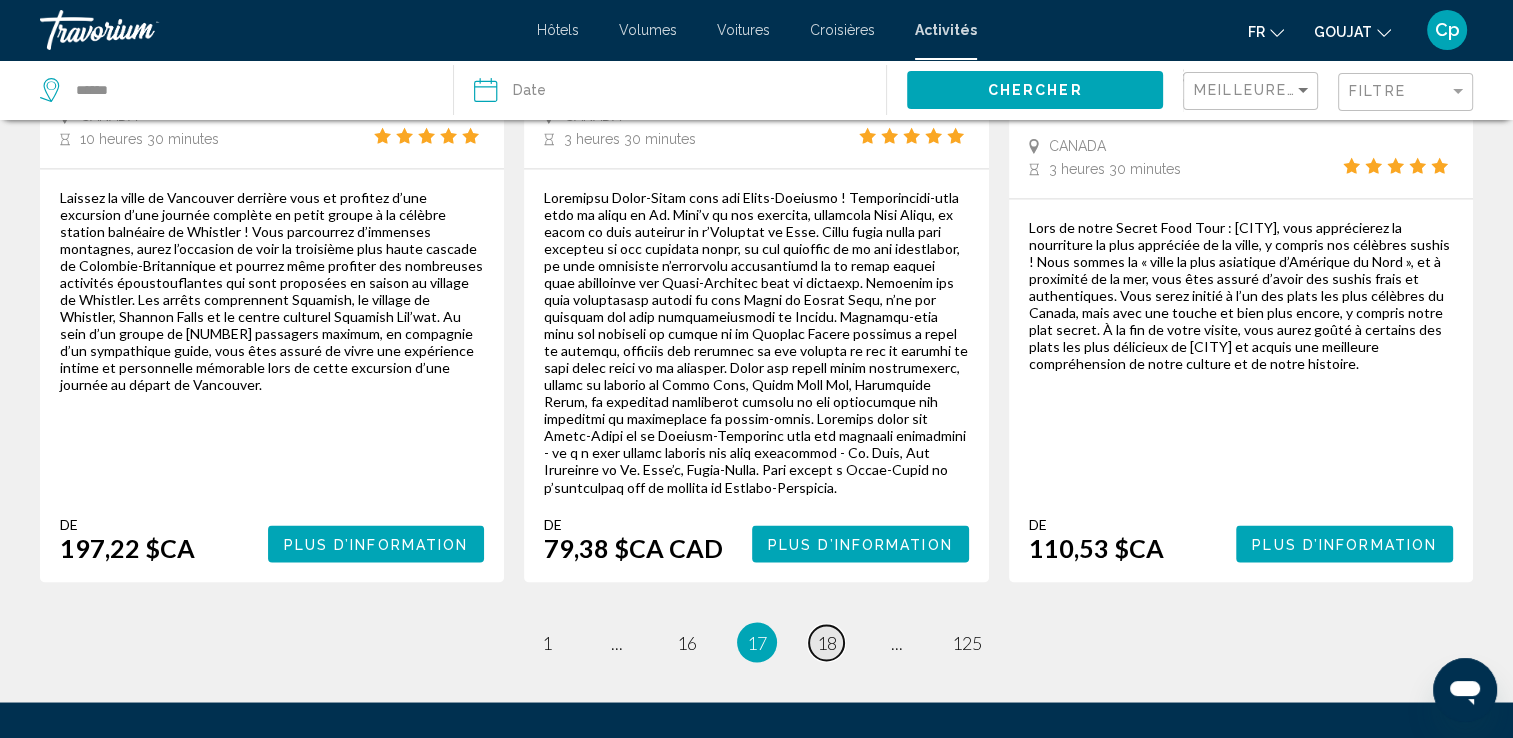 click on "18" at bounding box center (827, 642) 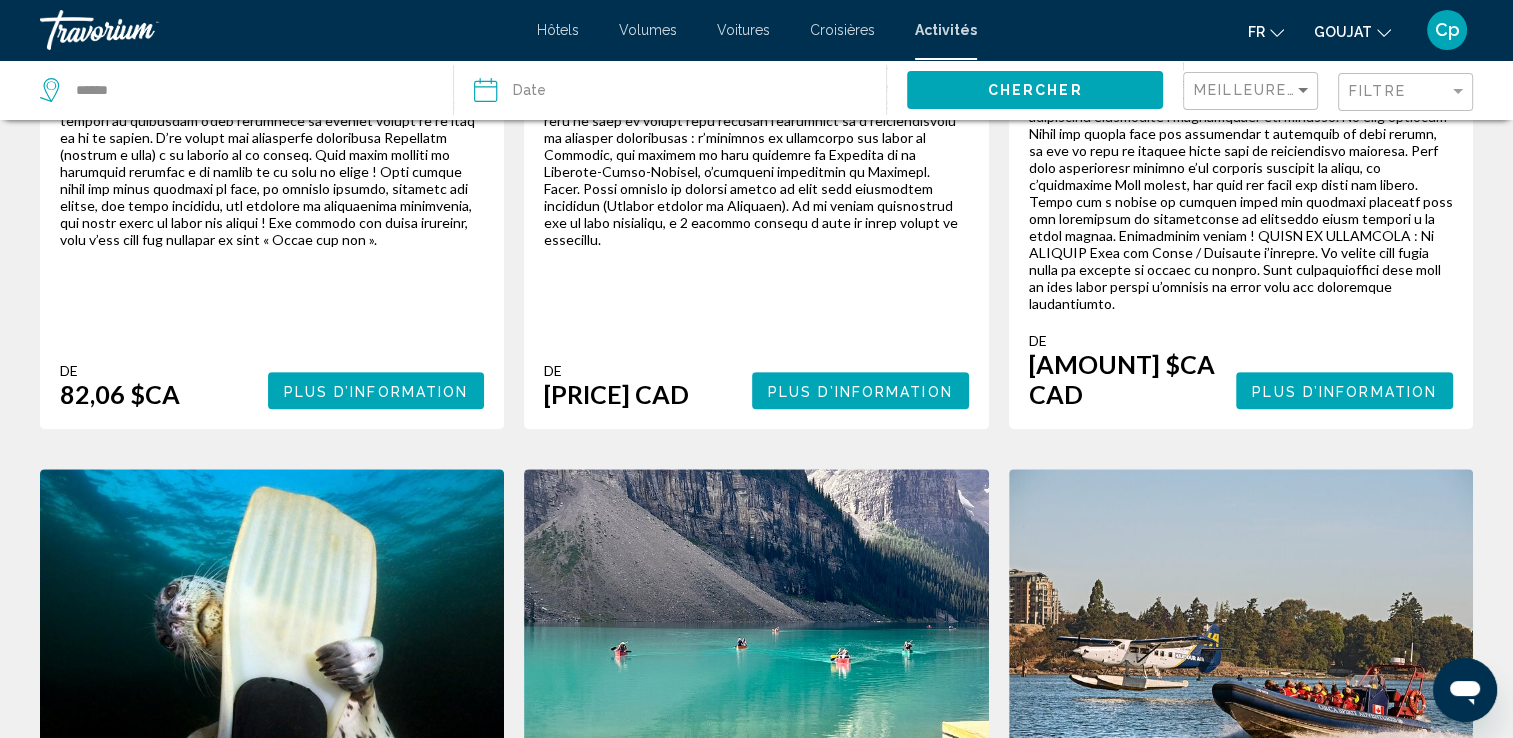 scroll, scrollTop: 1100, scrollLeft: 0, axis: vertical 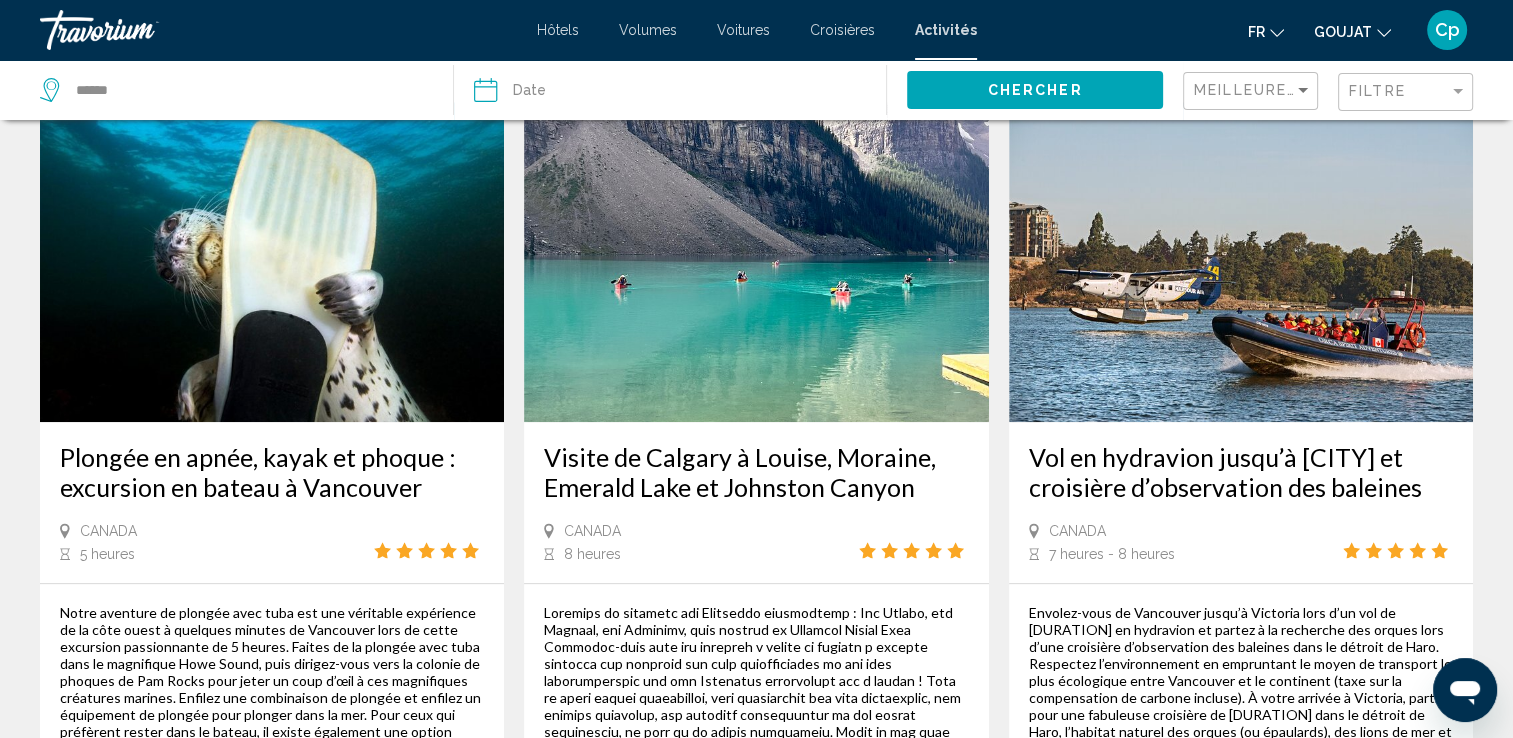 click at bounding box center [756, 748] 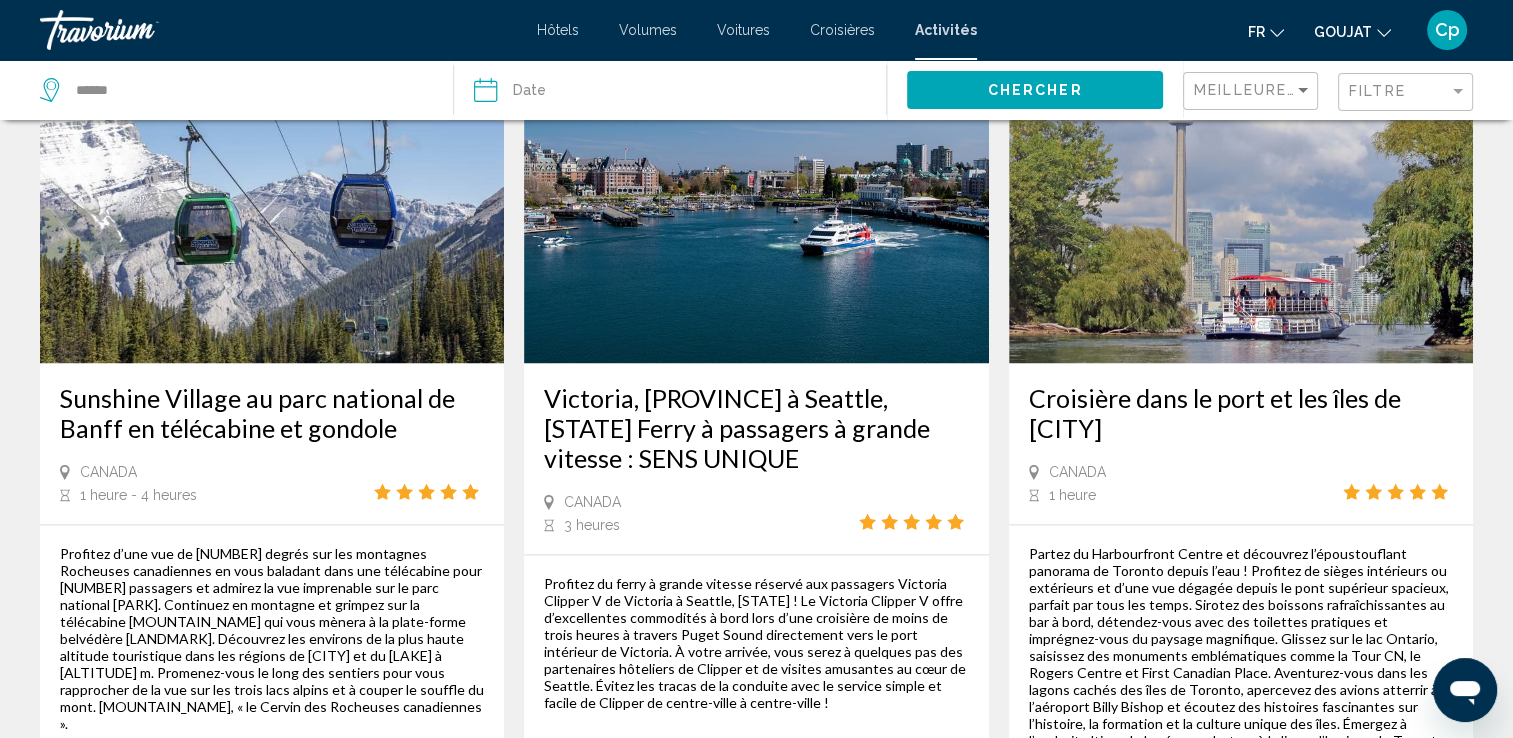scroll, scrollTop: 3340, scrollLeft: 0, axis: vertical 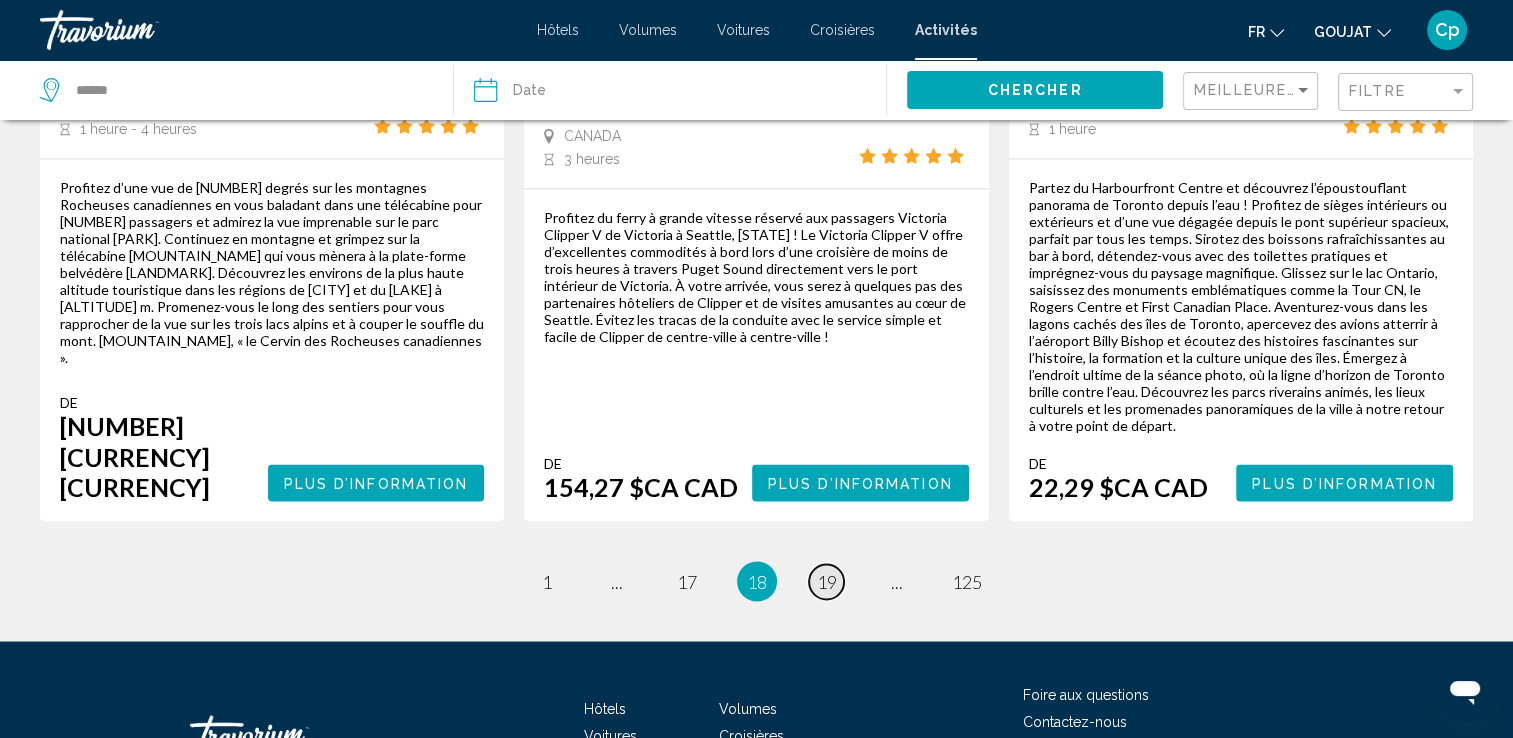click on "19" at bounding box center [827, 581] 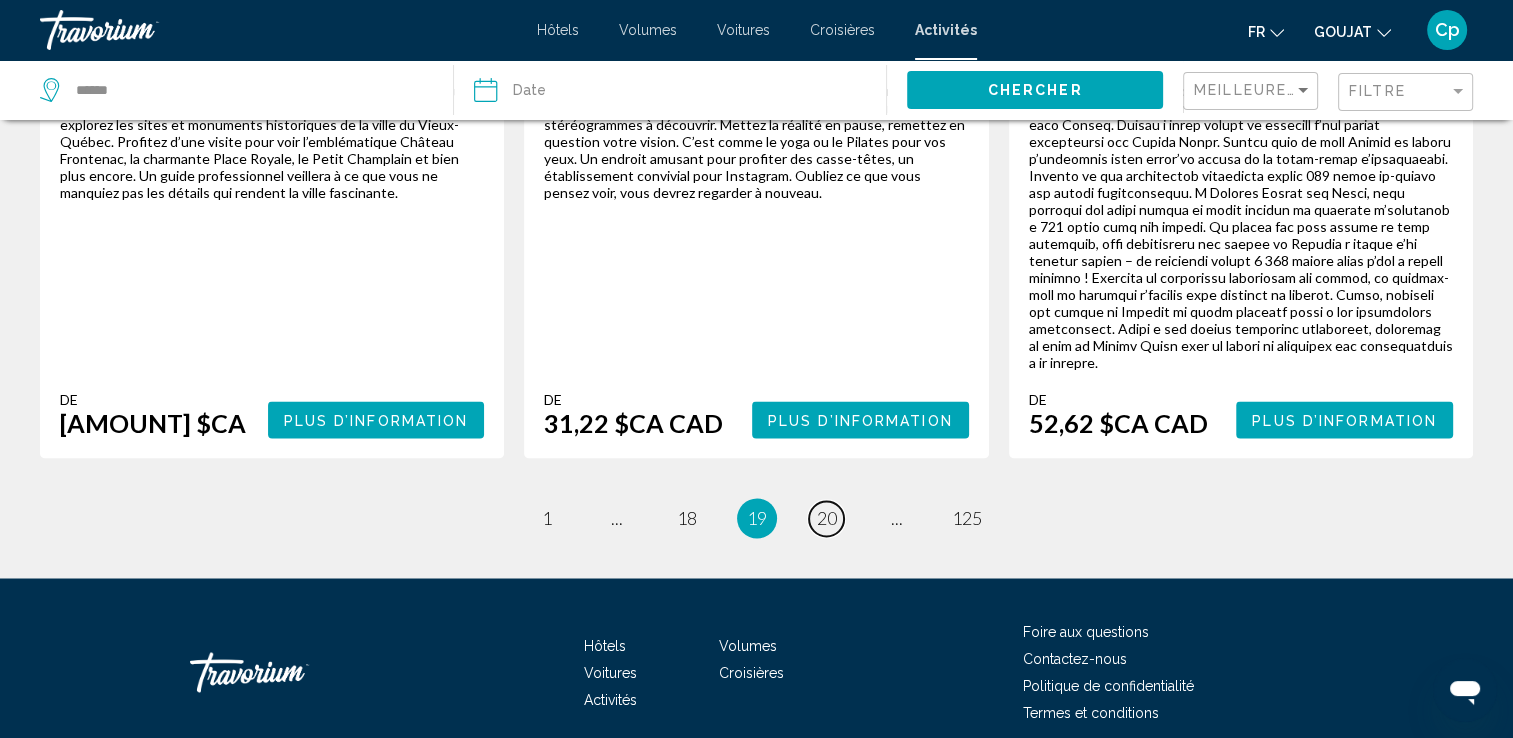 scroll, scrollTop: 3244, scrollLeft: 0, axis: vertical 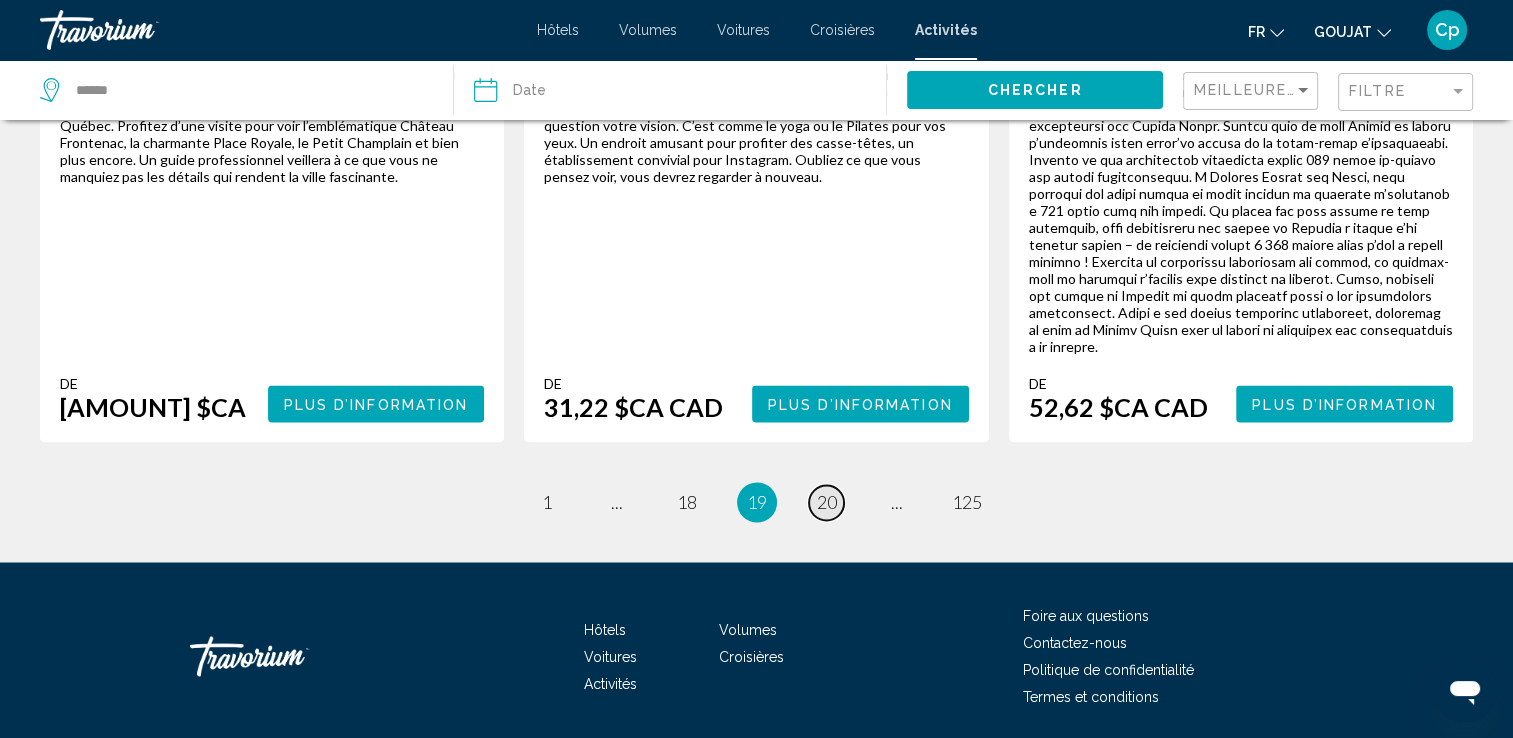 click on "20" at bounding box center (827, 502) 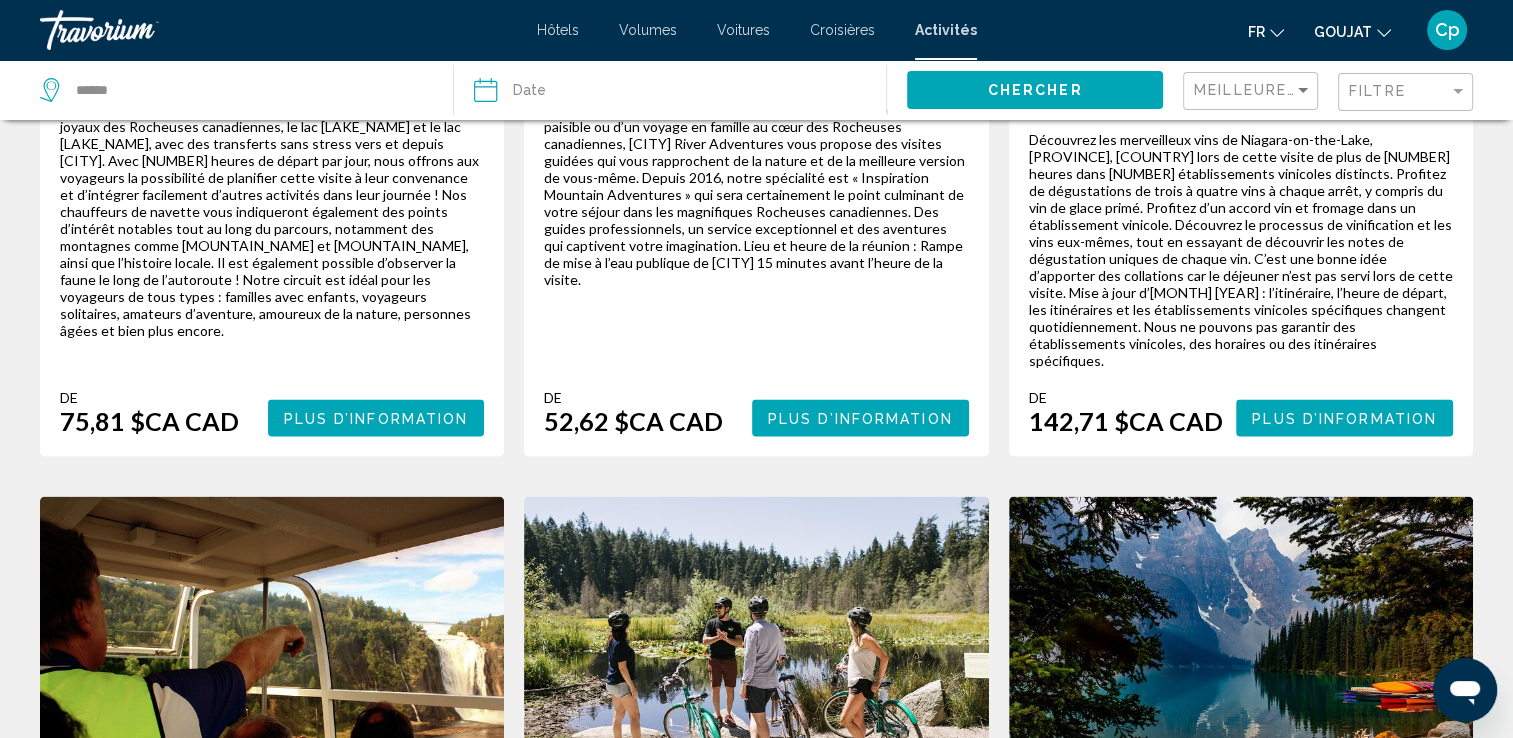 scroll, scrollTop: 3300, scrollLeft: 0, axis: vertical 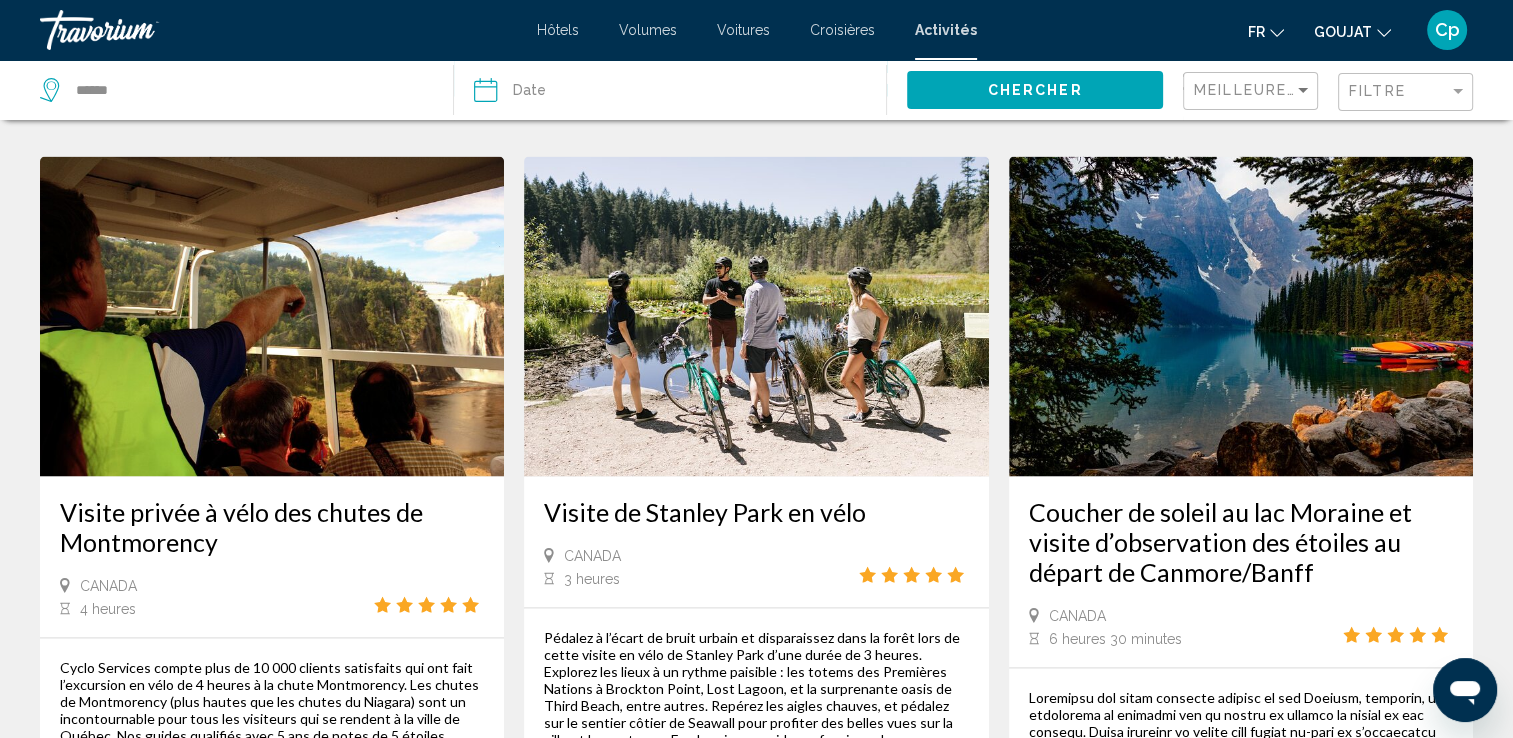 click on "21" at bounding box center (827, 1158) 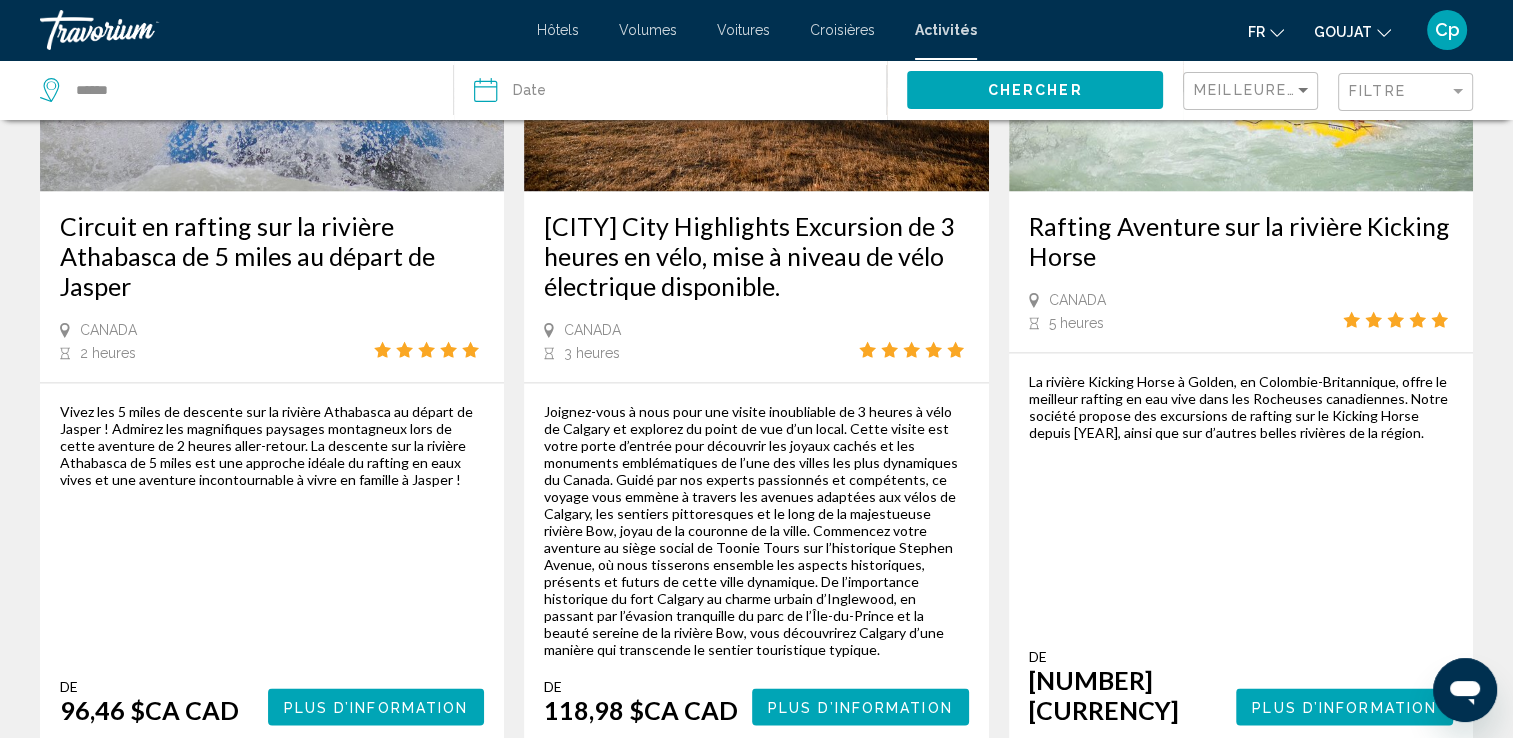 scroll, scrollTop: 3252, scrollLeft: 0, axis: vertical 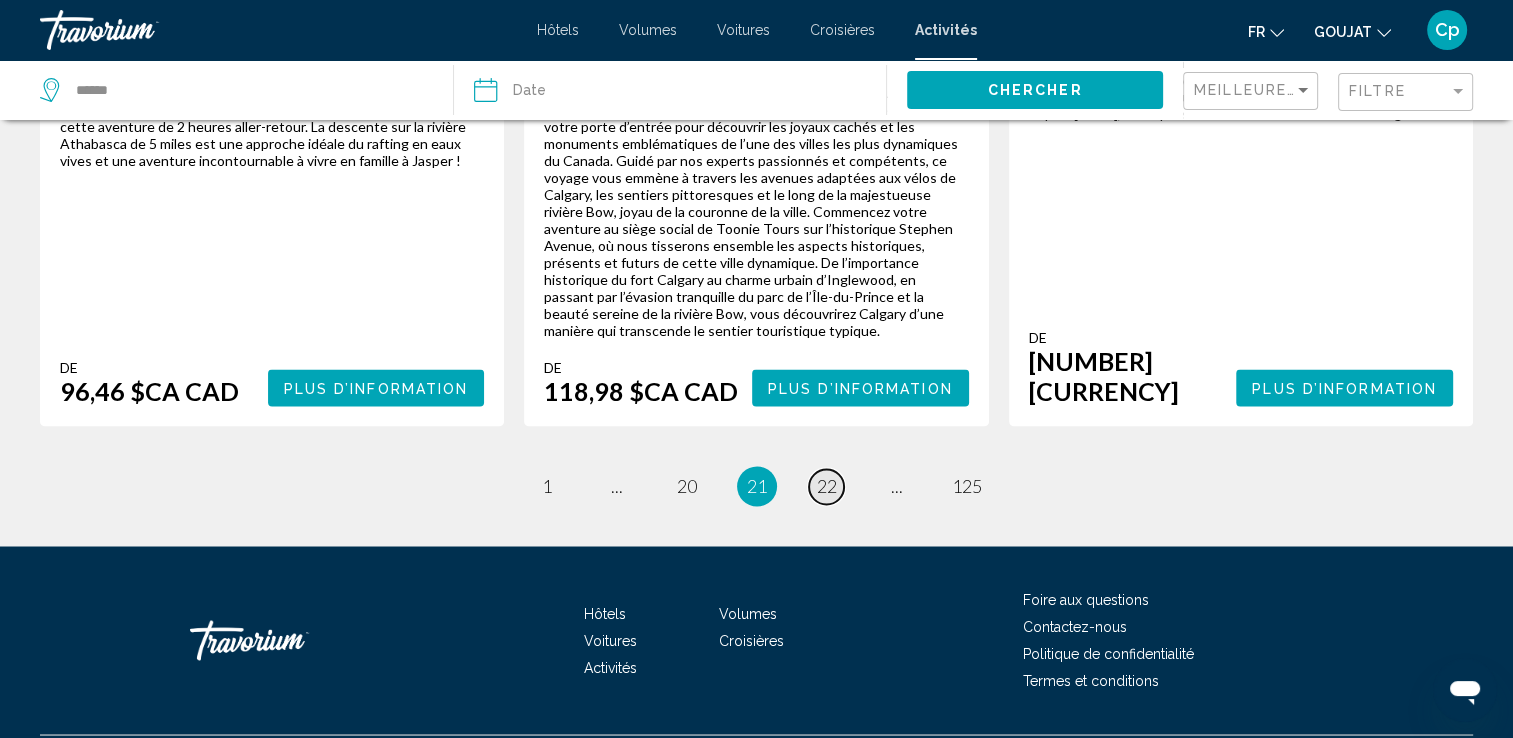 click on "22" at bounding box center (827, 486) 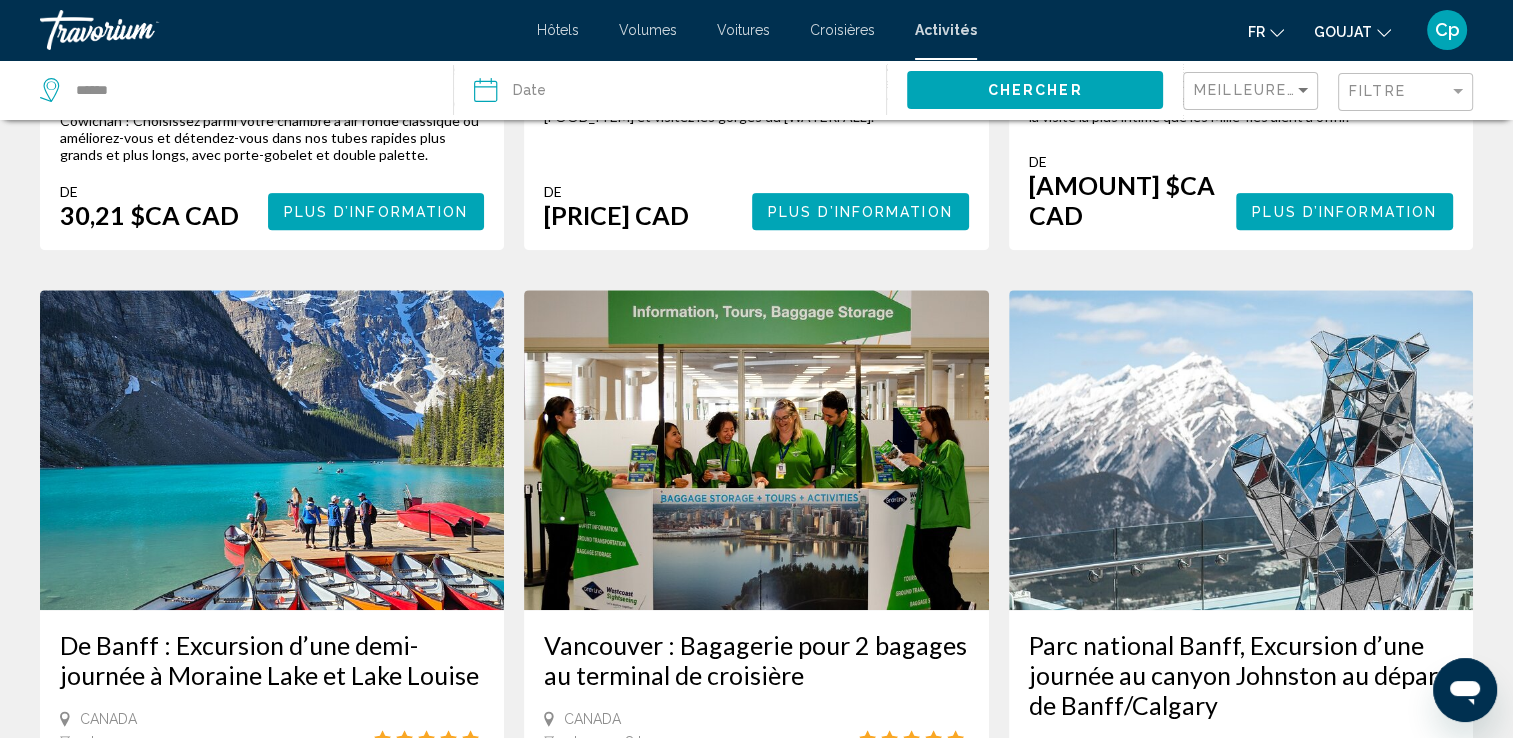 scroll, scrollTop: 1100, scrollLeft: 0, axis: vertical 